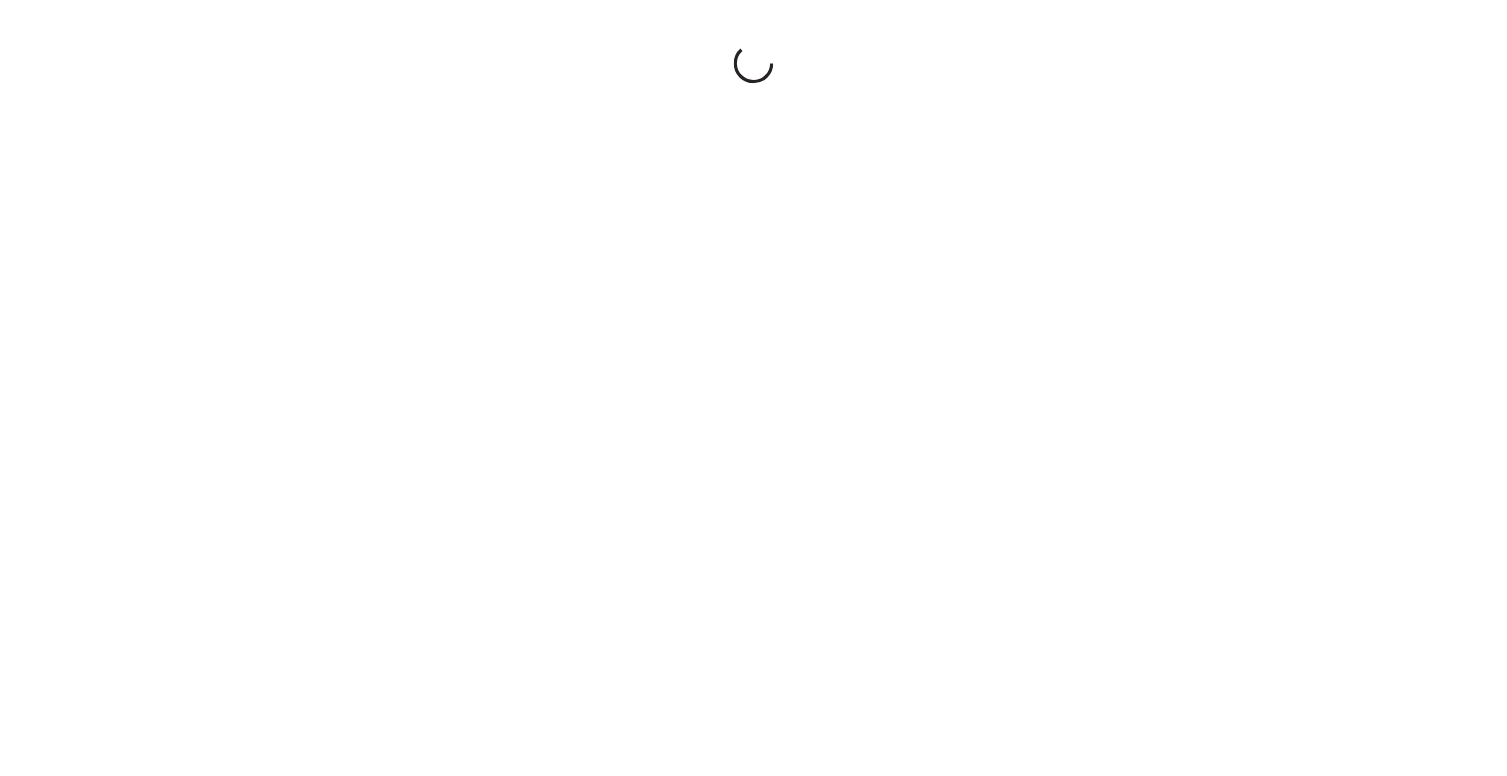 scroll, scrollTop: 0, scrollLeft: 0, axis: both 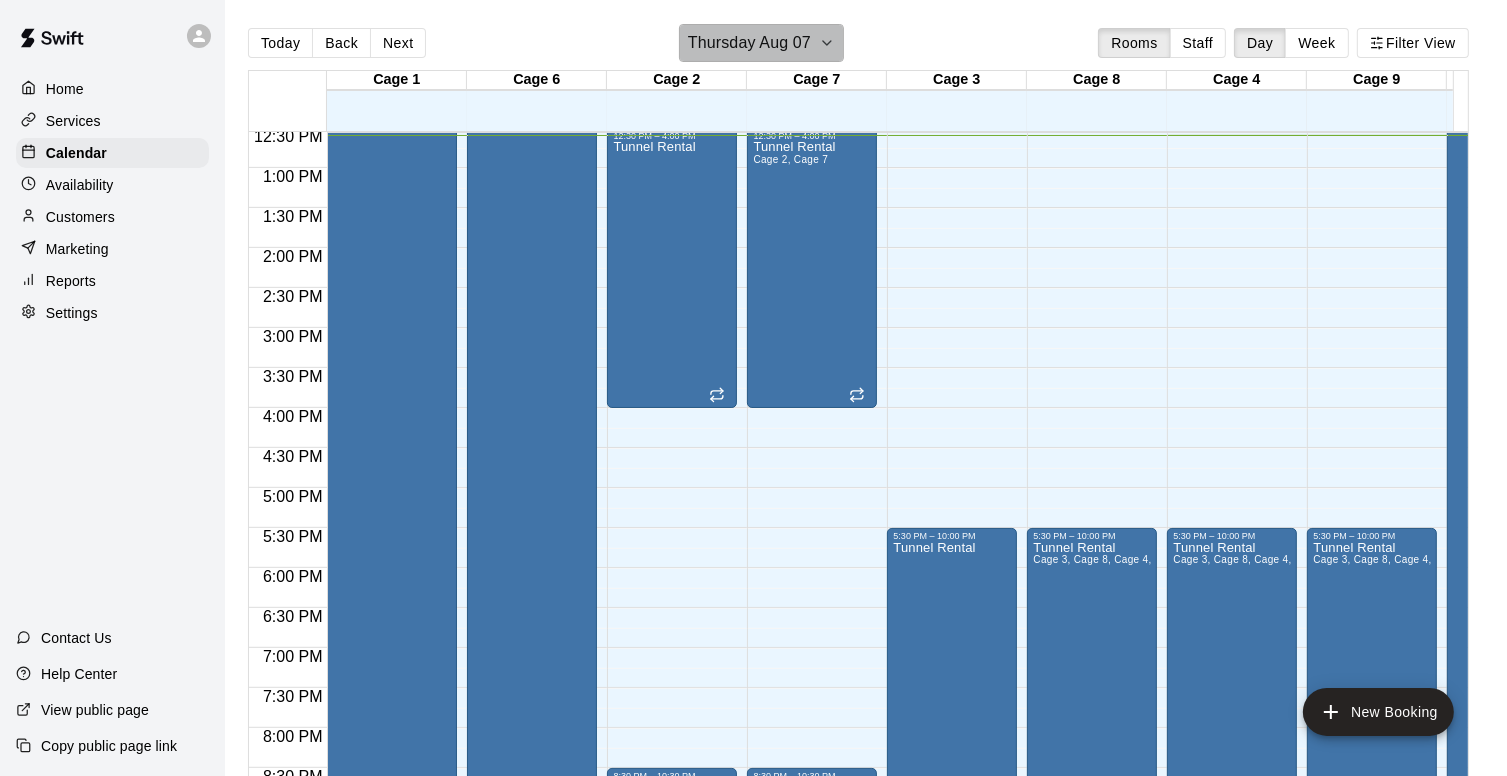 click on "Thursday Aug 07" at bounding box center (761, 43) 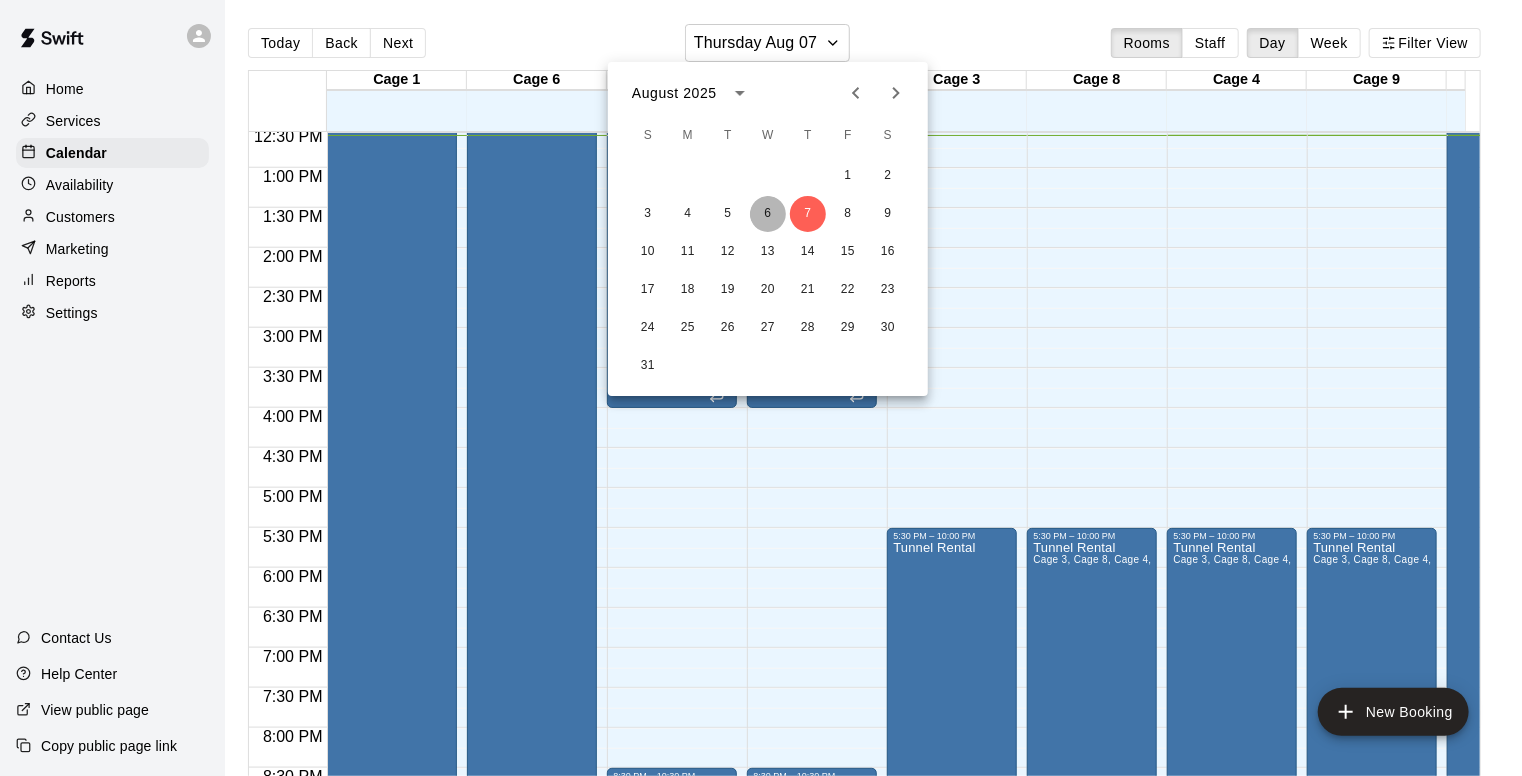 click on "6" at bounding box center [768, 214] 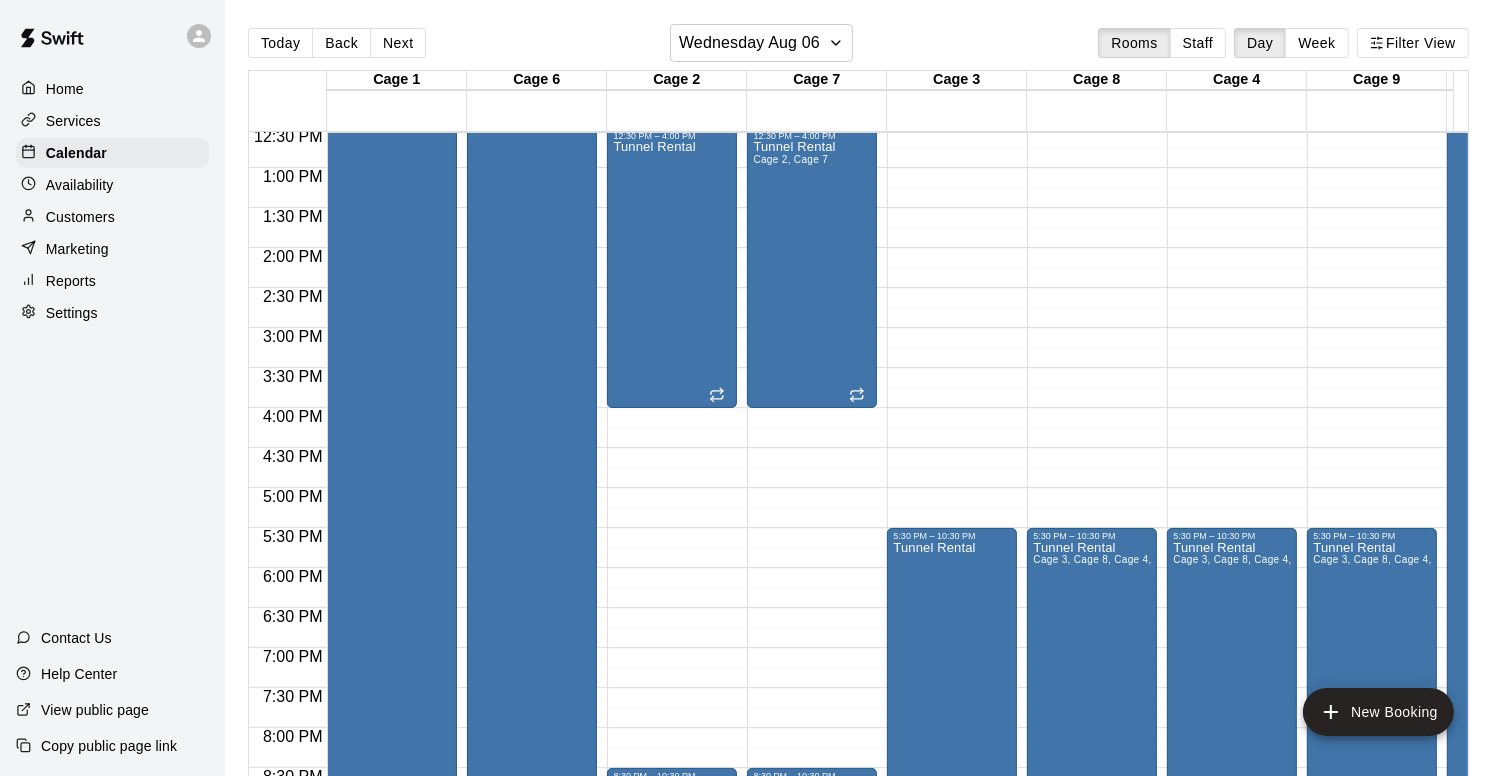 click on "12:00 AM – 5:00 AM Closed 6:00 AM – 7:00 AM [FIRST] [LAST] Tunnel Rental 12:30 PM – 4:00 PM Tunnel Rental 8:30 PM – 10:30 PM Tunnel Rental 11:00 PM – 11:59 PM Closed" at bounding box center (672, 88) 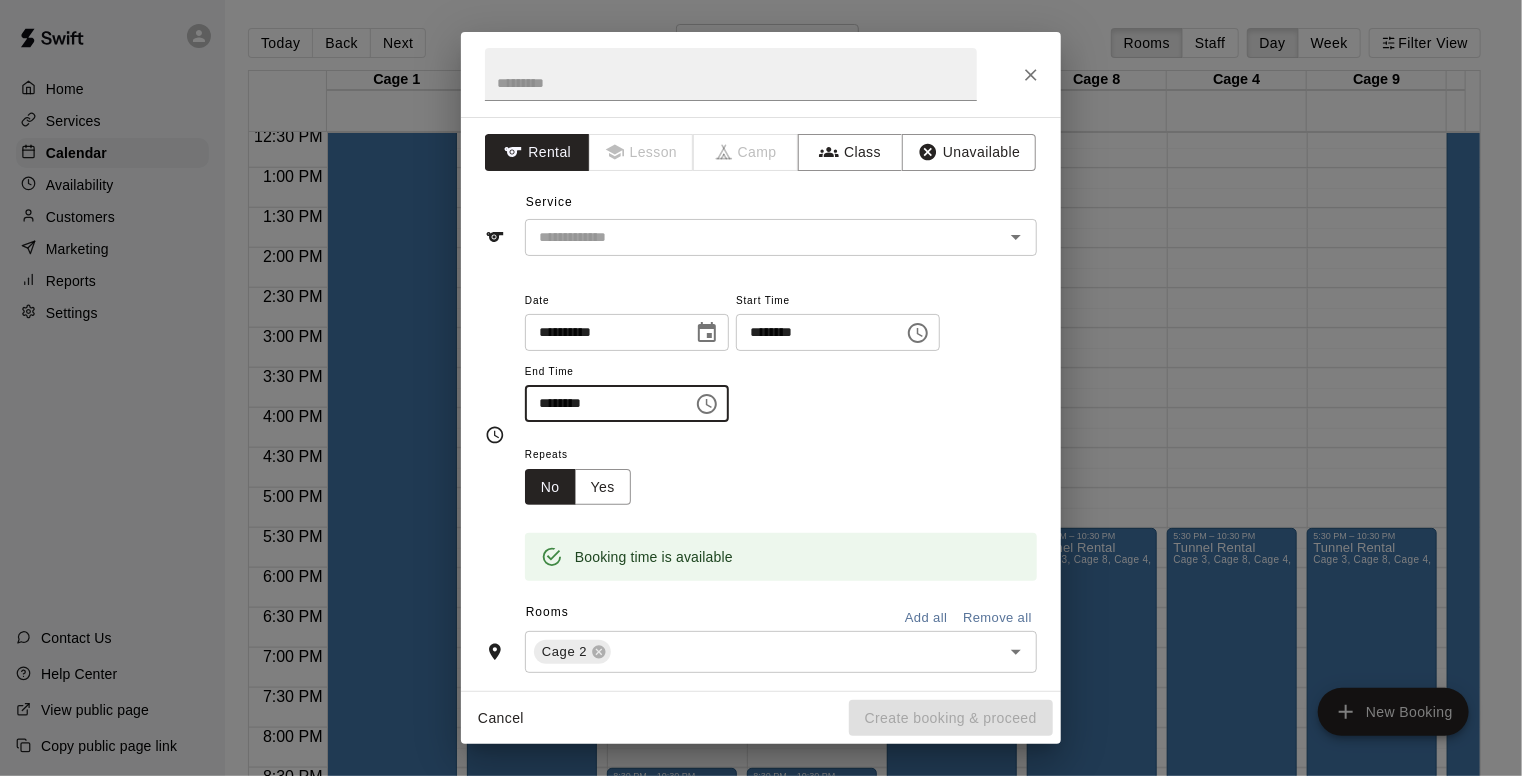 click on "********" at bounding box center (602, 403) 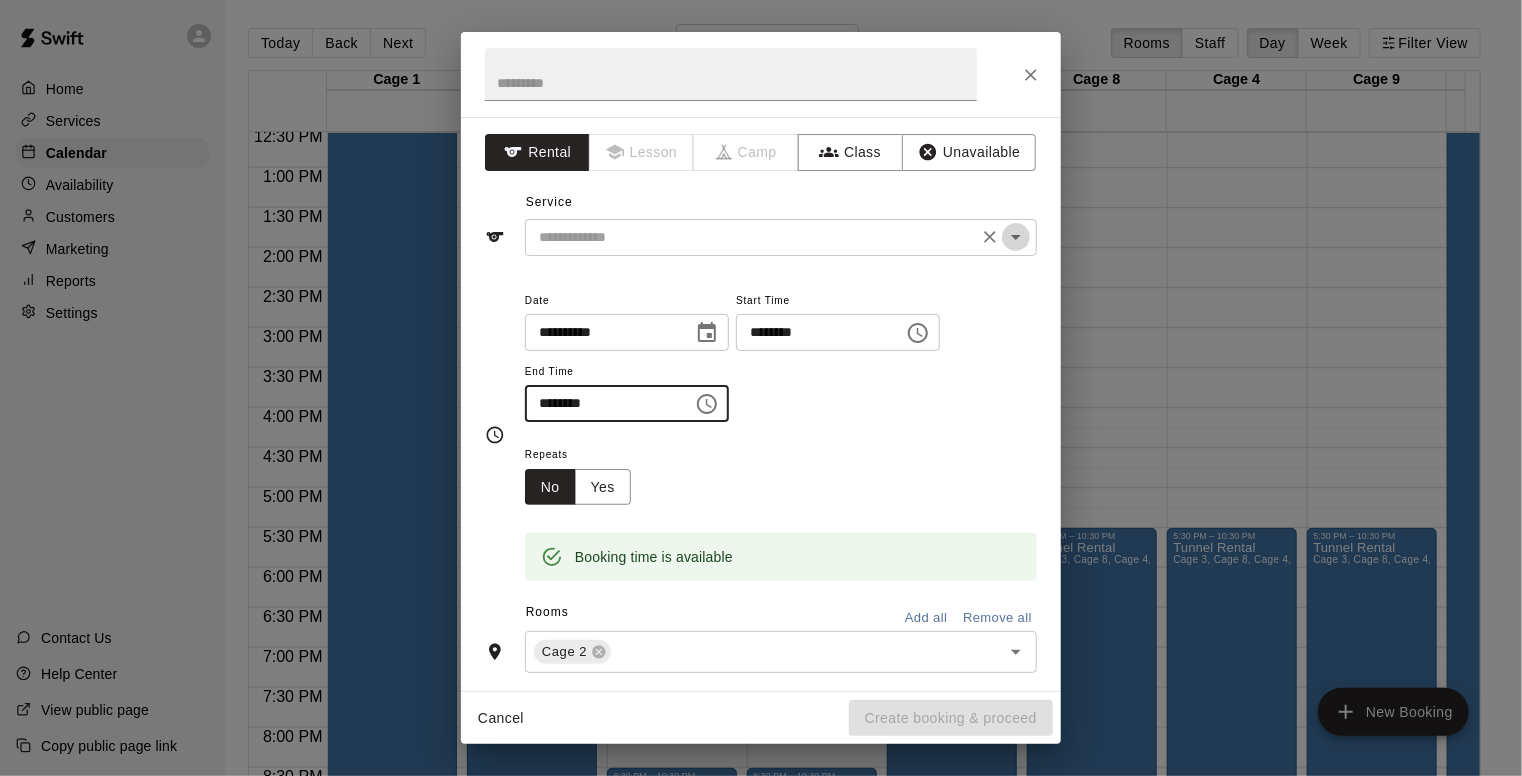 click 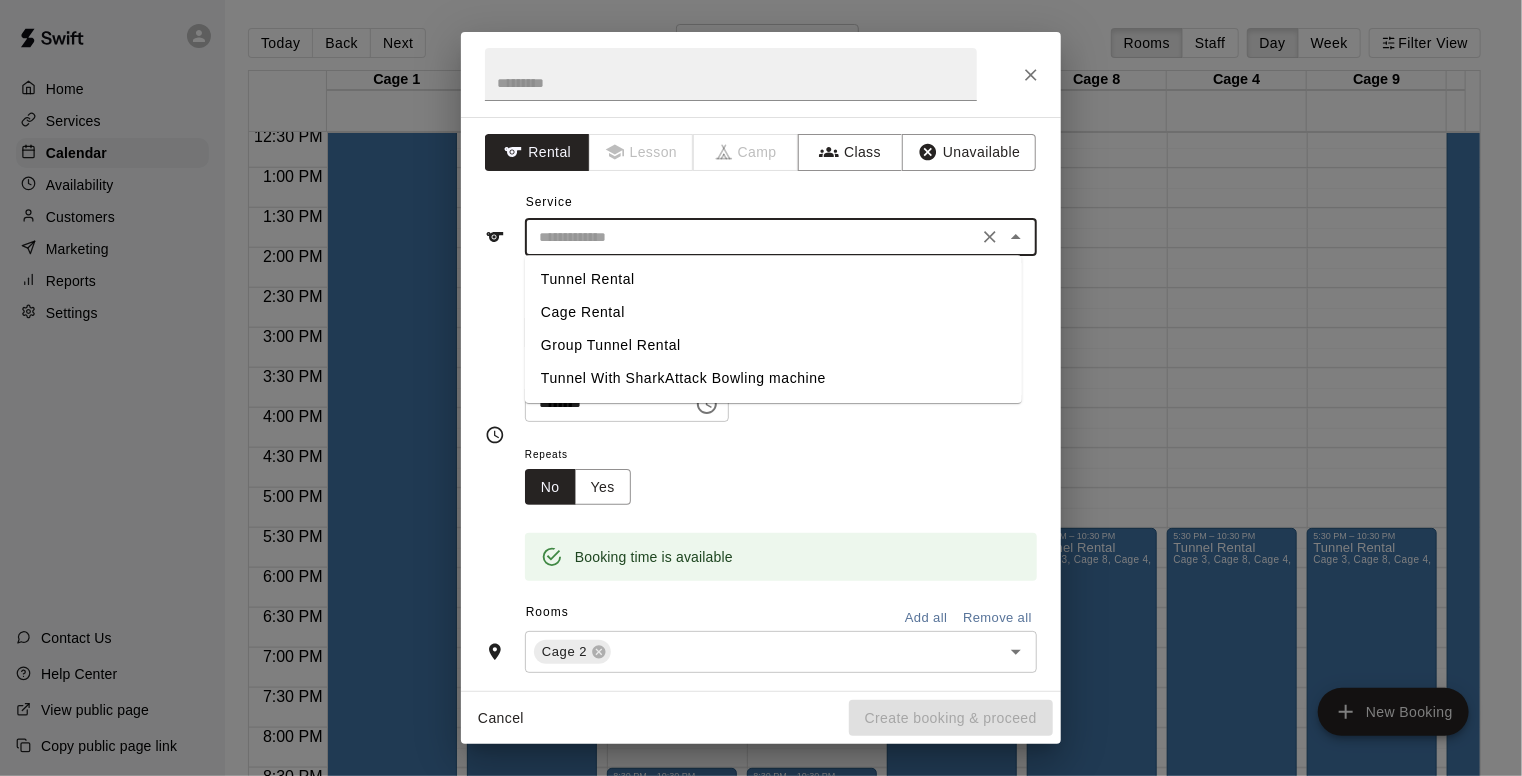 click on "Tunnel Rental" at bounding box center (773, 279) 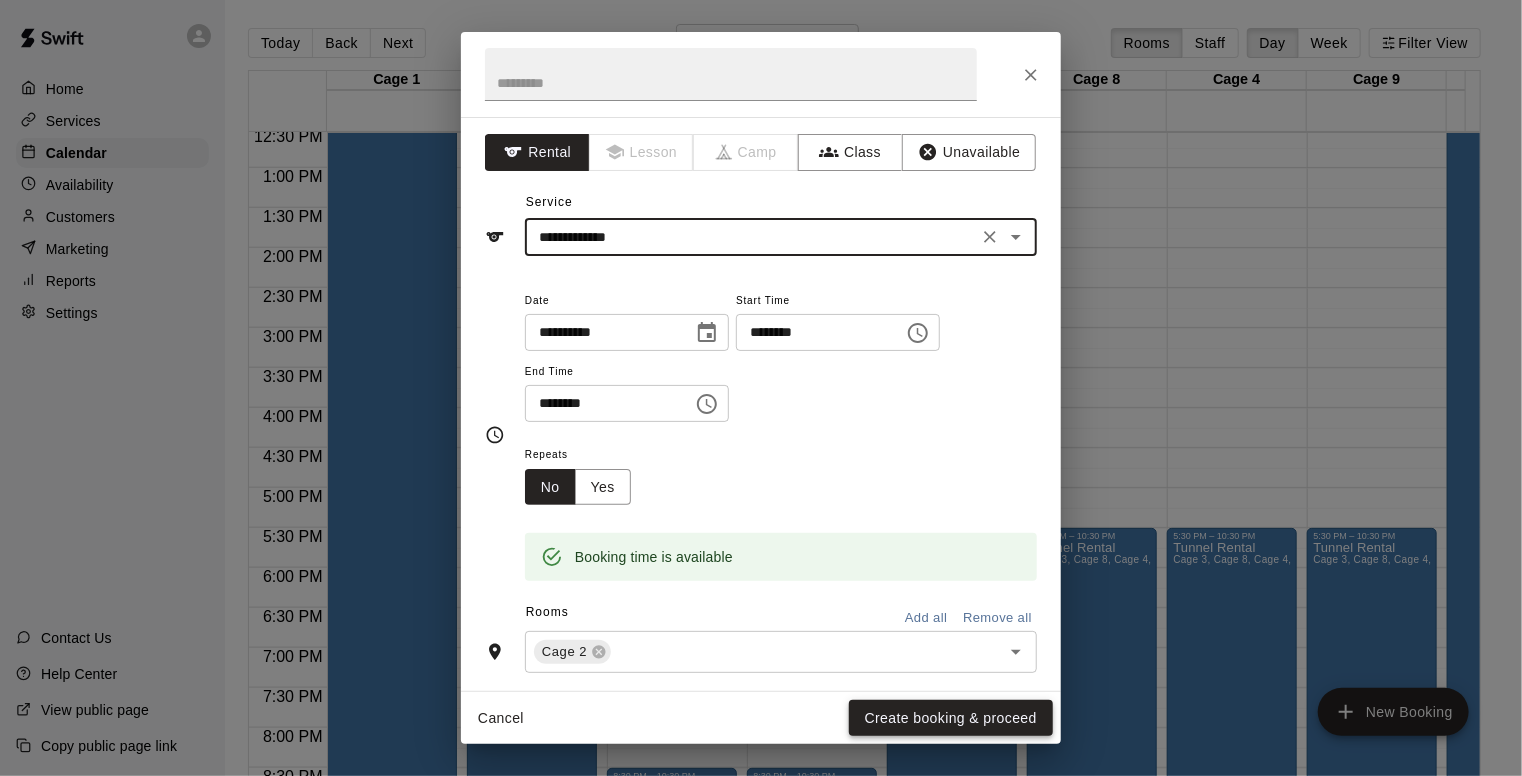 click on "Create booking & proceed" at bounding box center (951, 718) 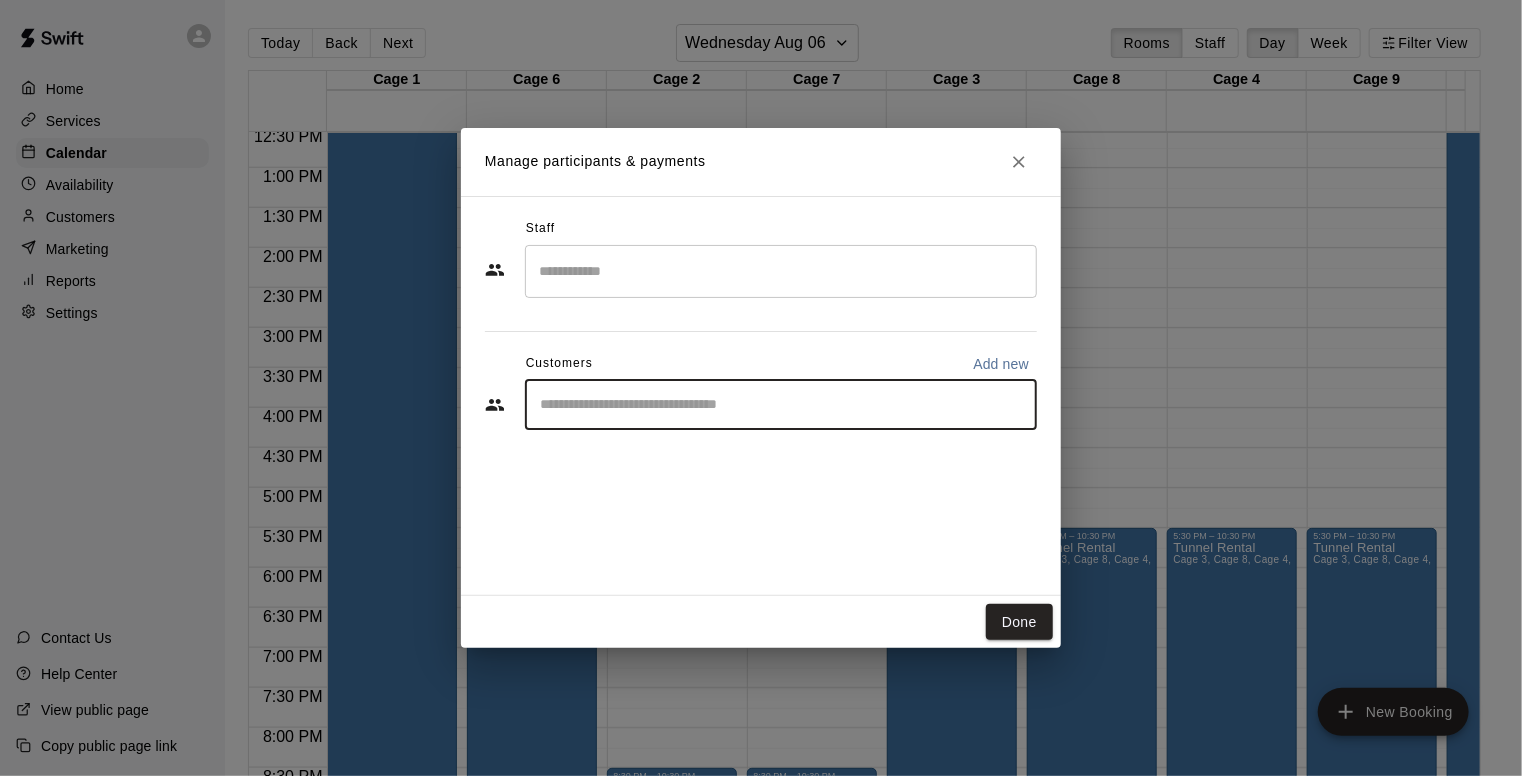 click at bounding box center (781, 405) 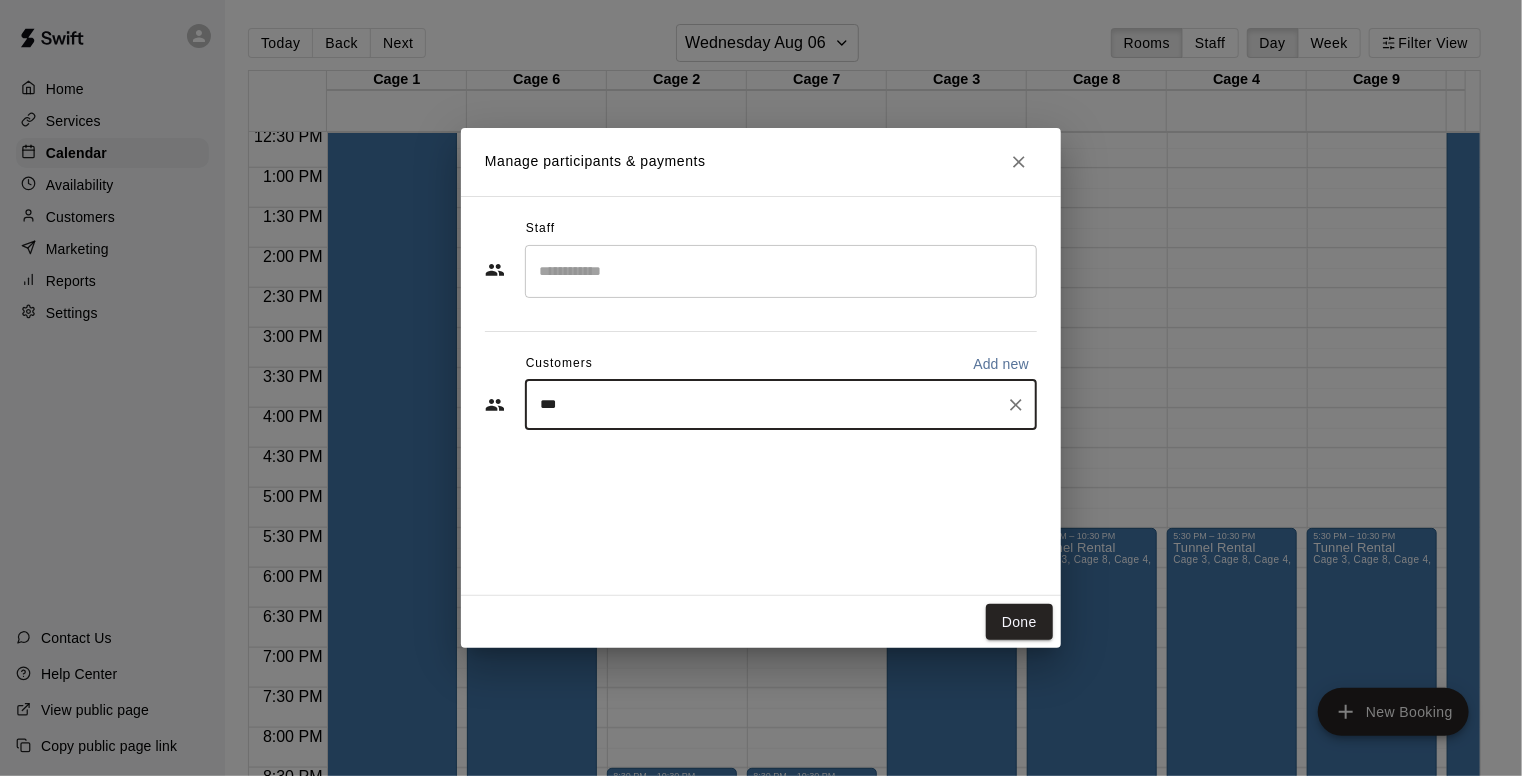 type on "****" 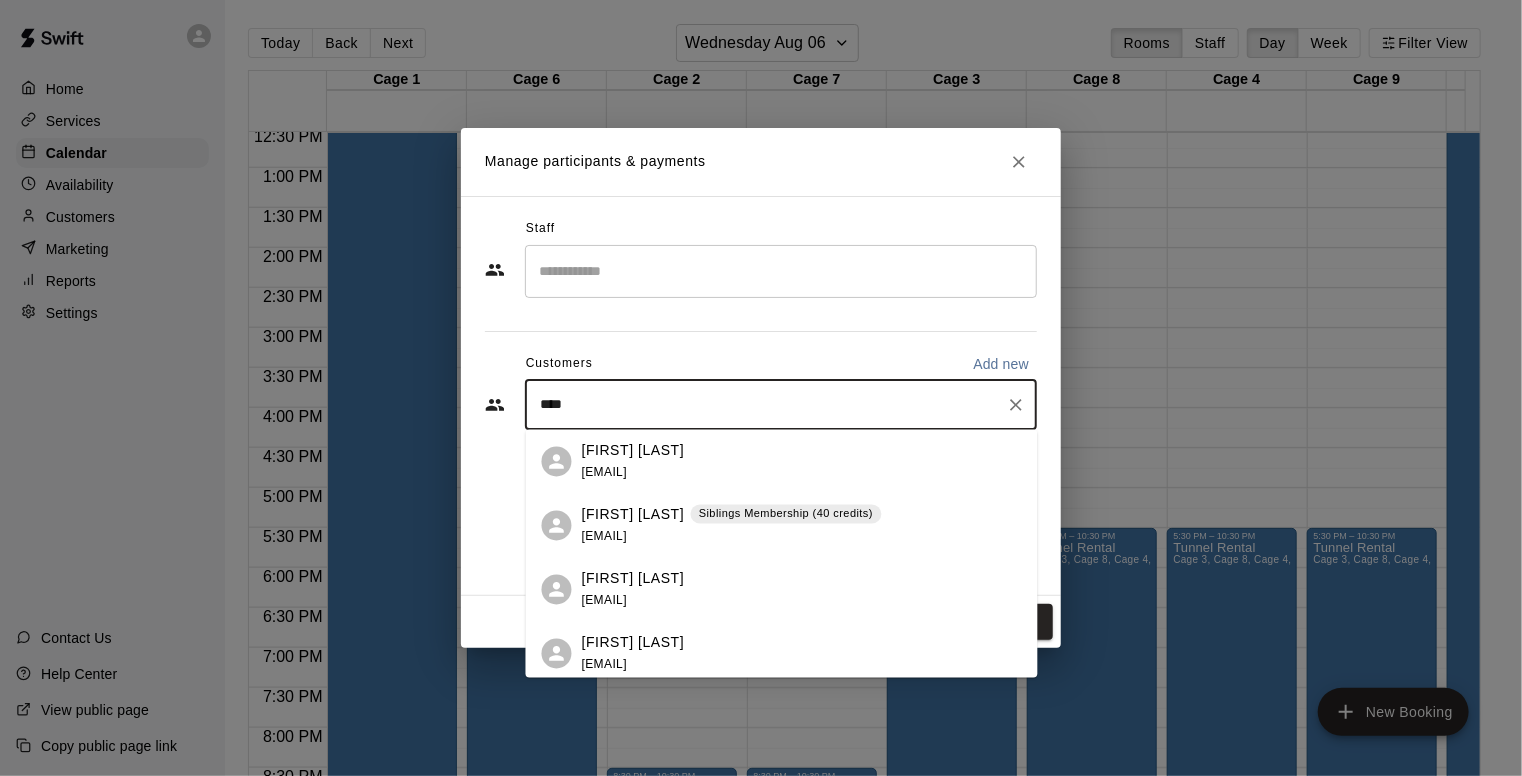 click on "[FIRST] [LAST]" at bounding box center [633, 514] 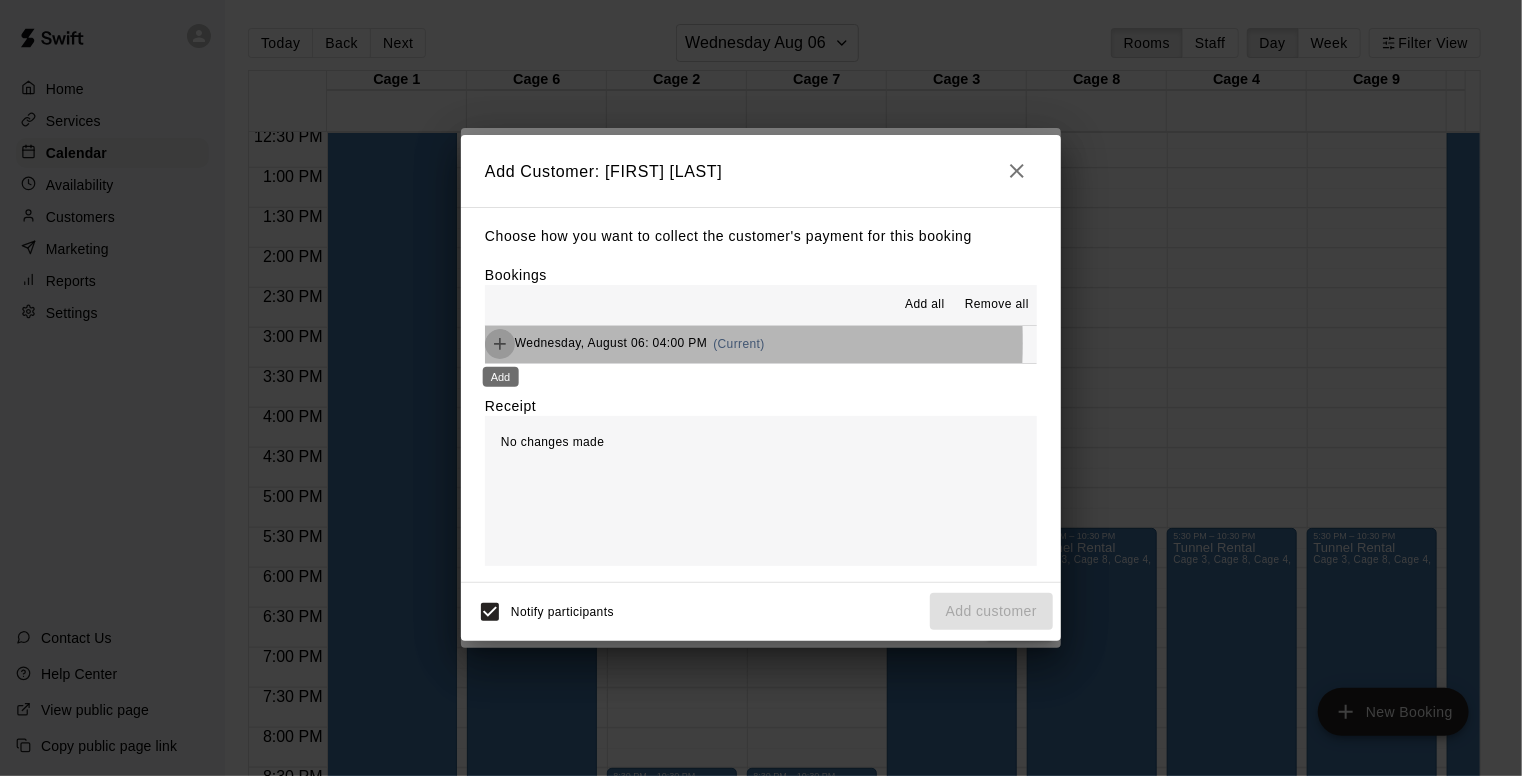 click 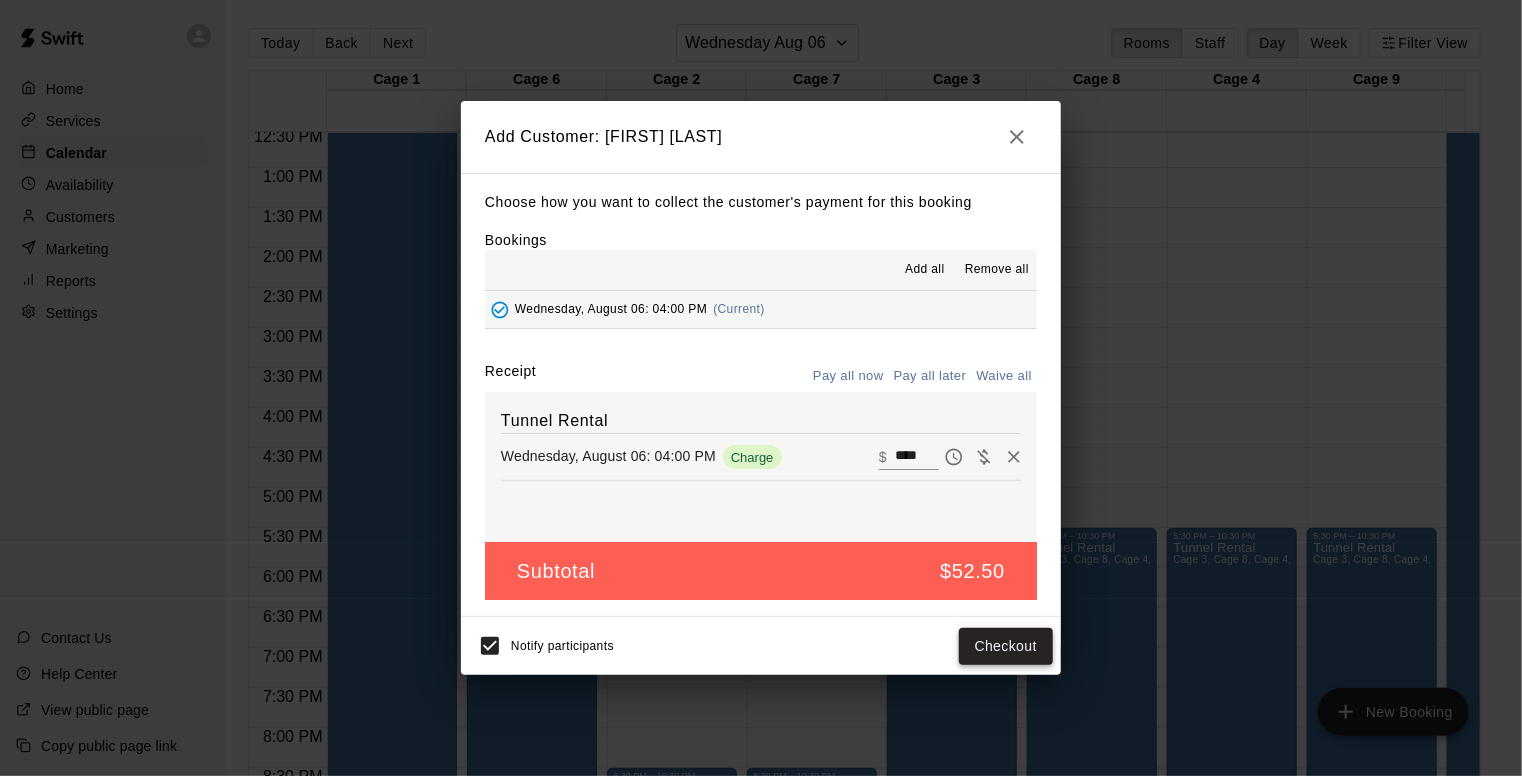 click on "Checkout" at bounding box center (1006, 646) 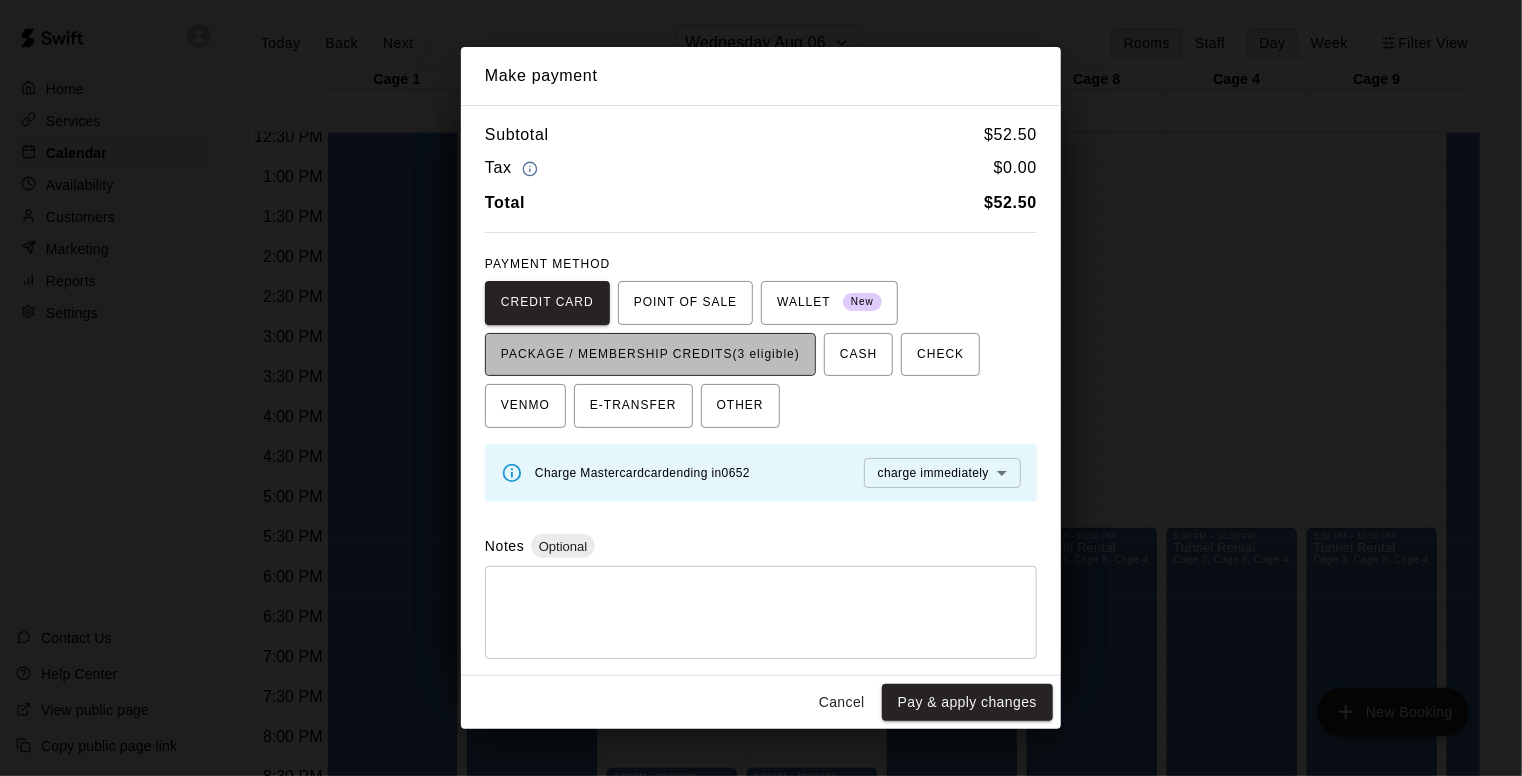 click on "PACKAGE / MEMBERSHIP CREDITS  (3 eligible)" at bounding box center [650, 355] 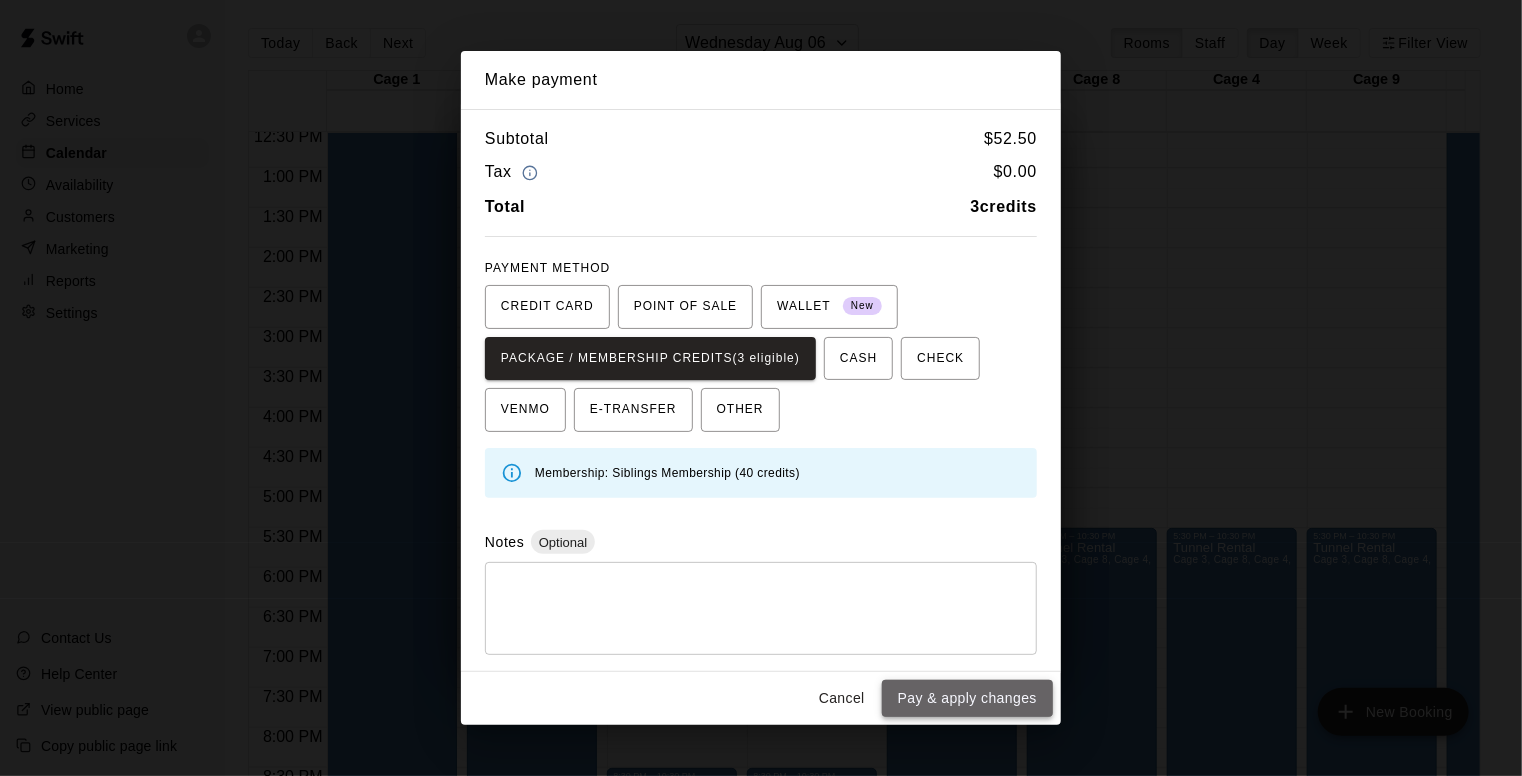 click on "Pay & apply changes" at bounding box center (967, 698) 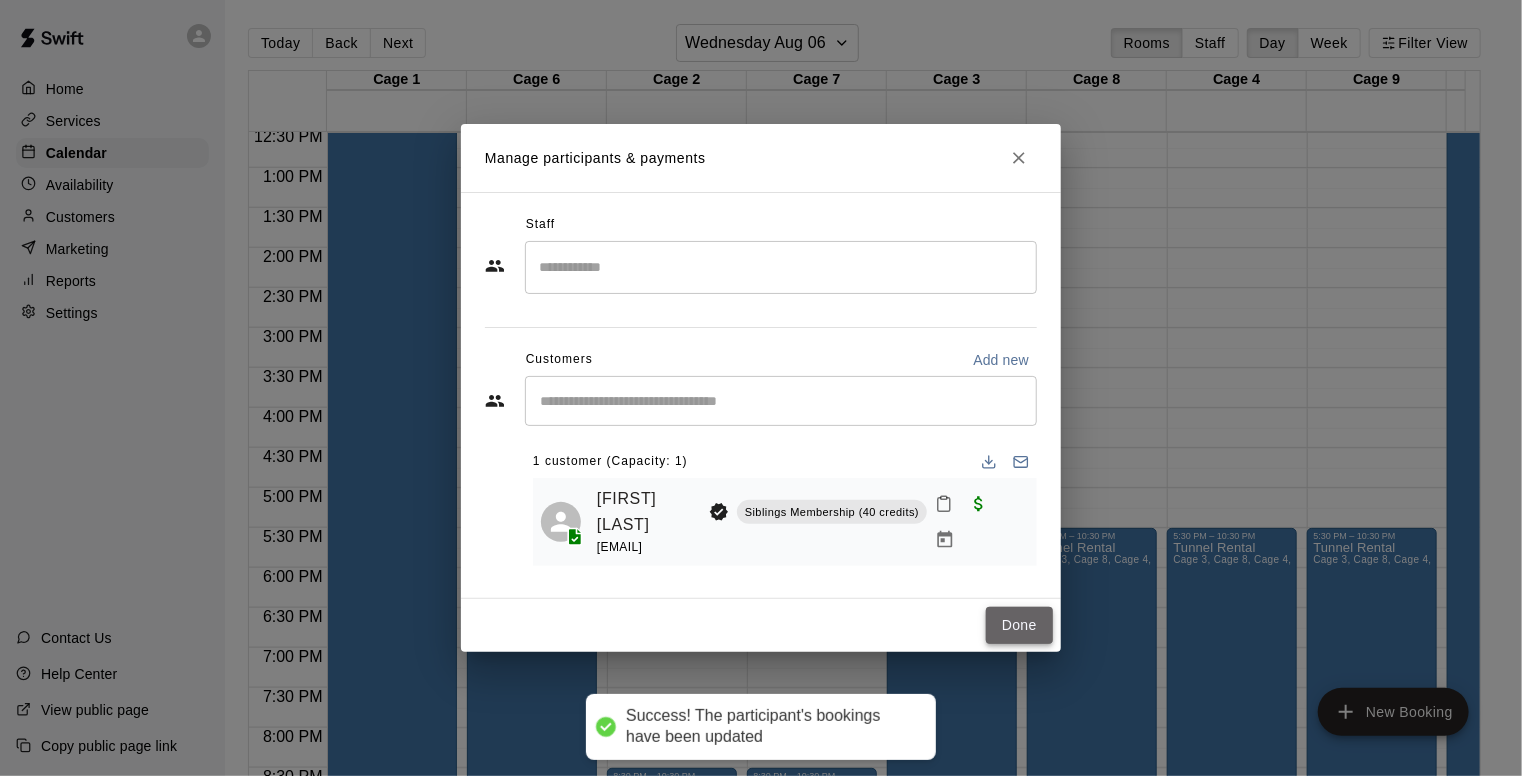 click on "Done" at bounding box center [1019, 625] 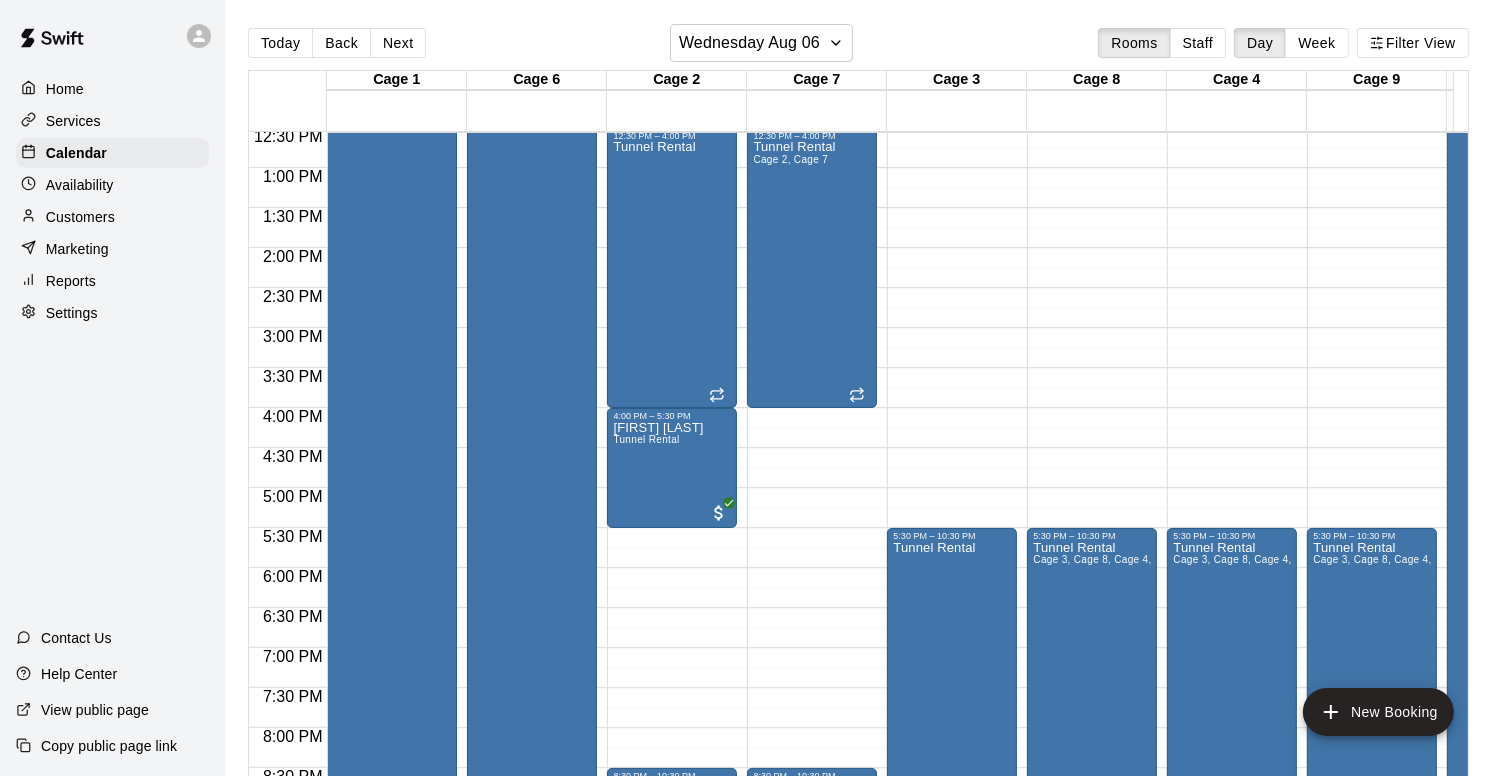 click on "12:00 AM – 5:00 AM Closed 6:00 AM – 7:00 AM [FIRST] [LAST] Tunnel Rental 12:30 PM – 4:00 PM Tunnel Rental Cage 2, Cage 7 8:30 PM – 10:30 PM Tunnel Rental Cage 2, Cage 7 11:00 PM – 11:59 PM Closed" at bounding box center [812, 88] 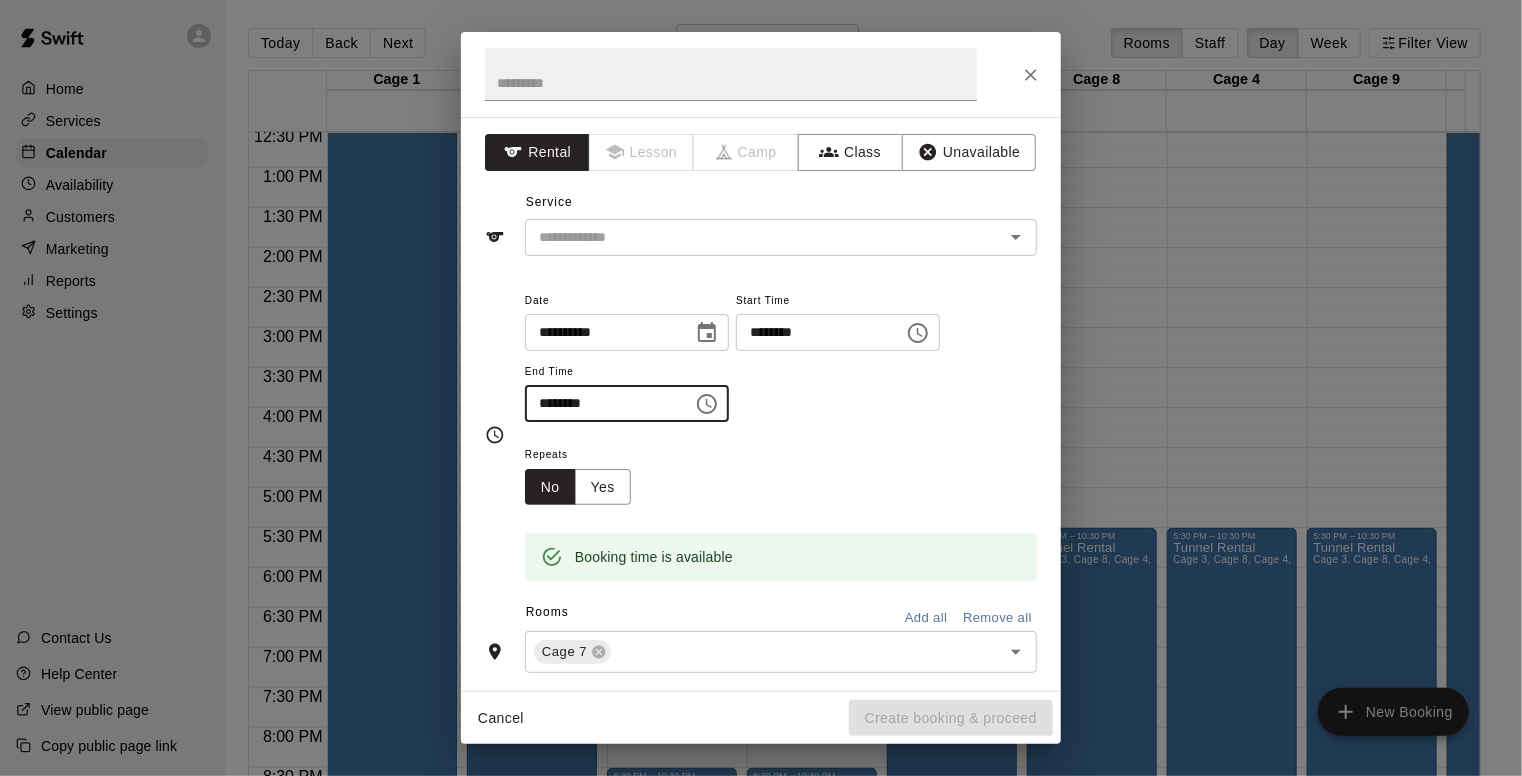 click on "********" at bounding box center [602, 403] 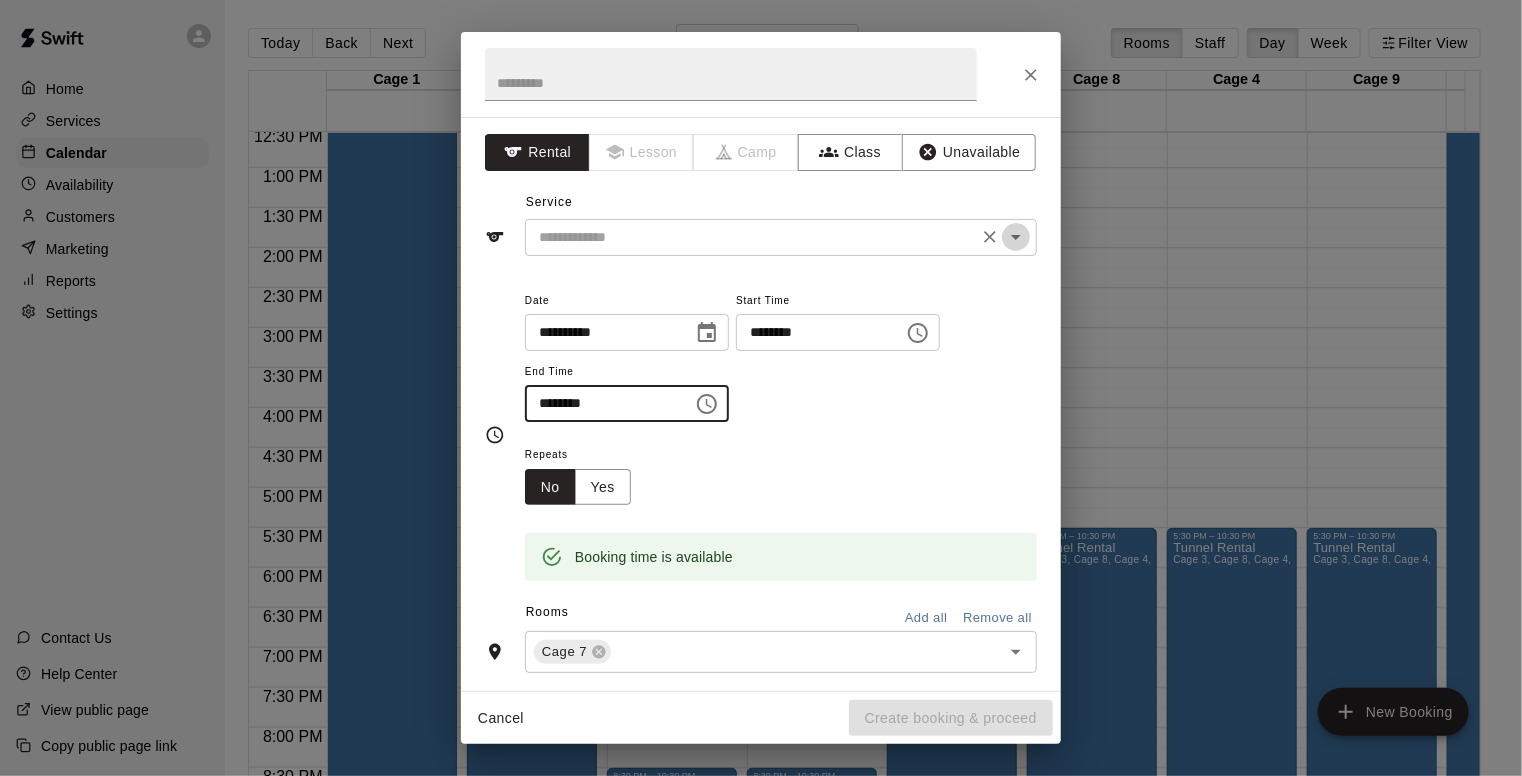 click 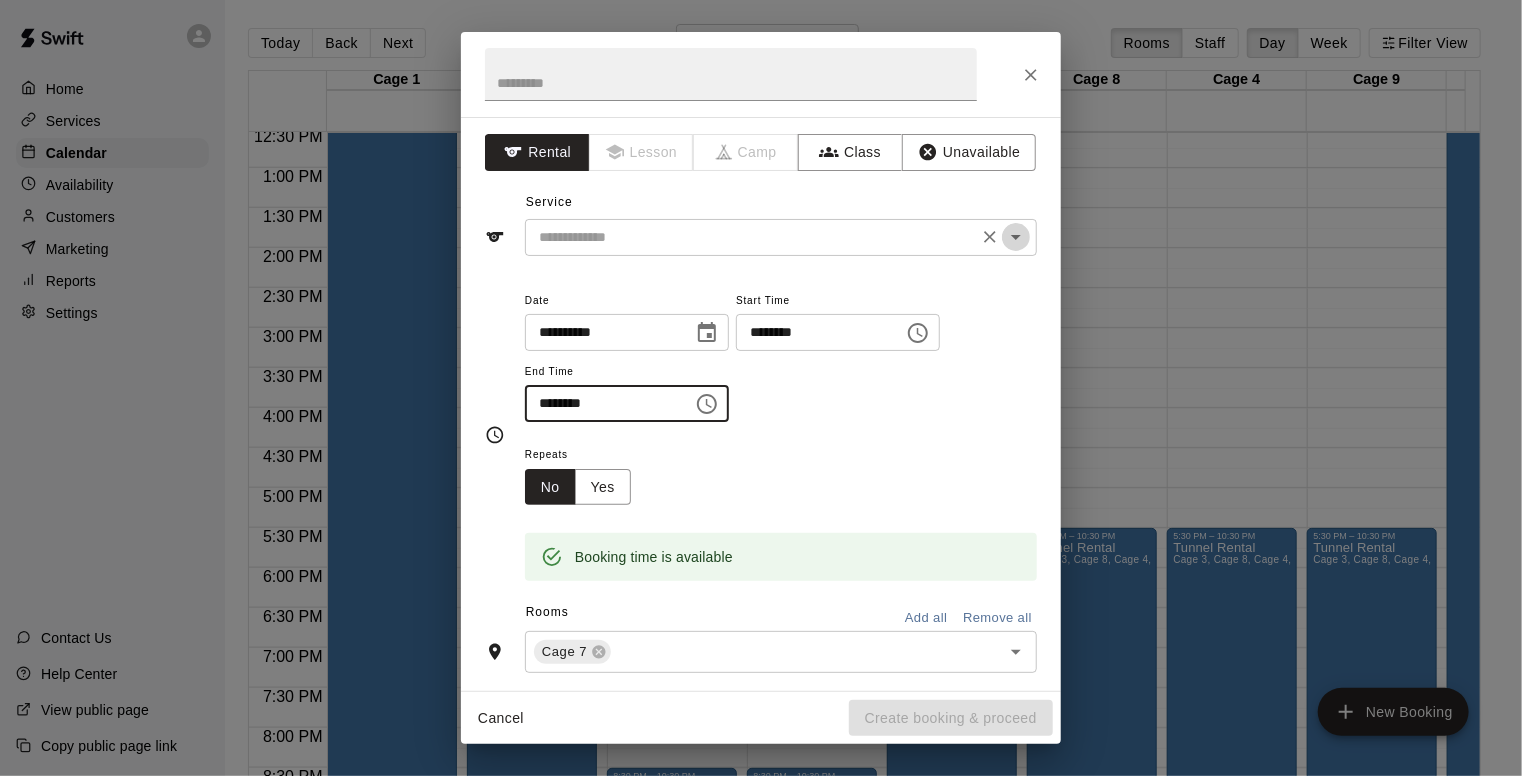 type on "********" 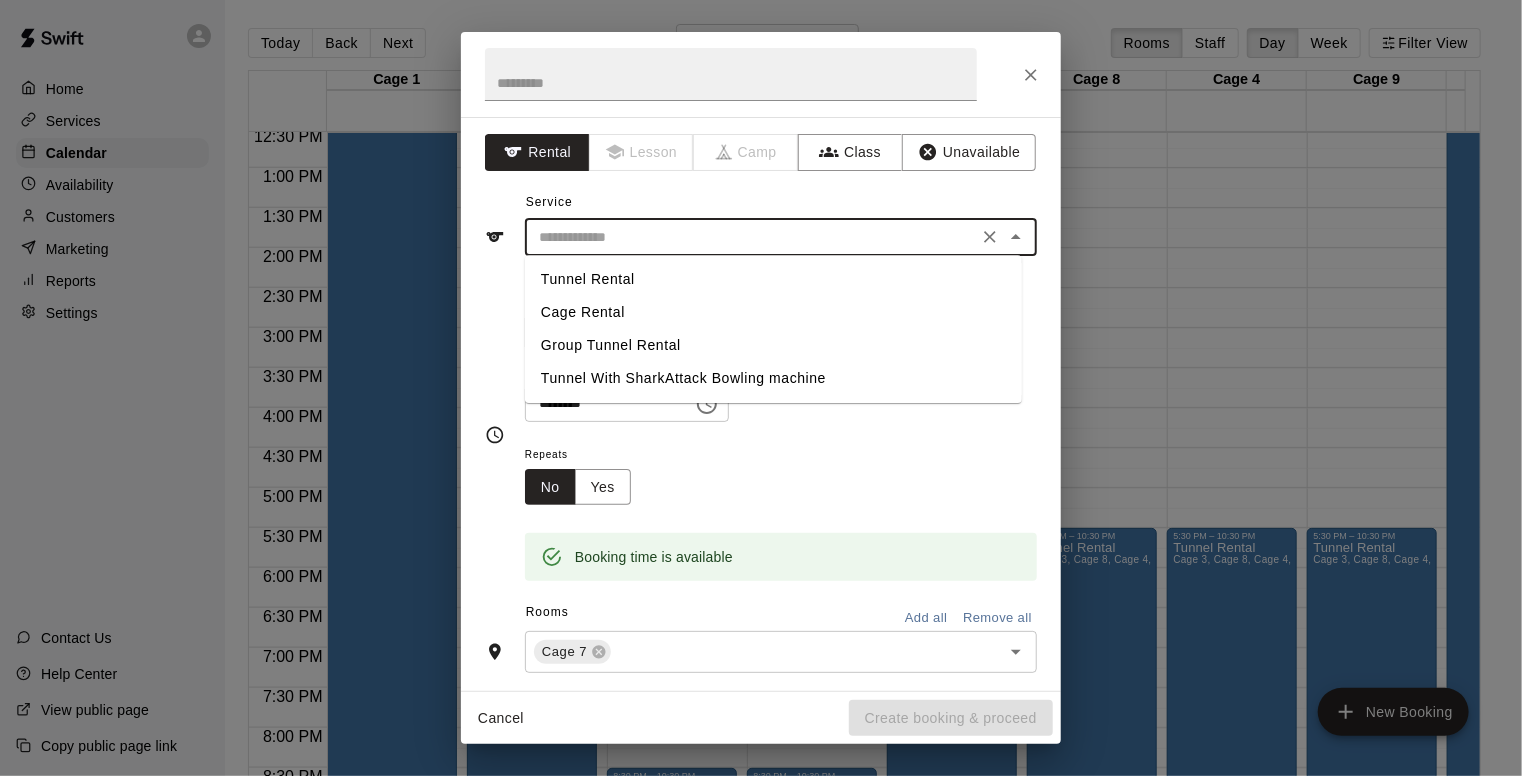 click on "Tunnel Rental" at bounding box center [773, 279] 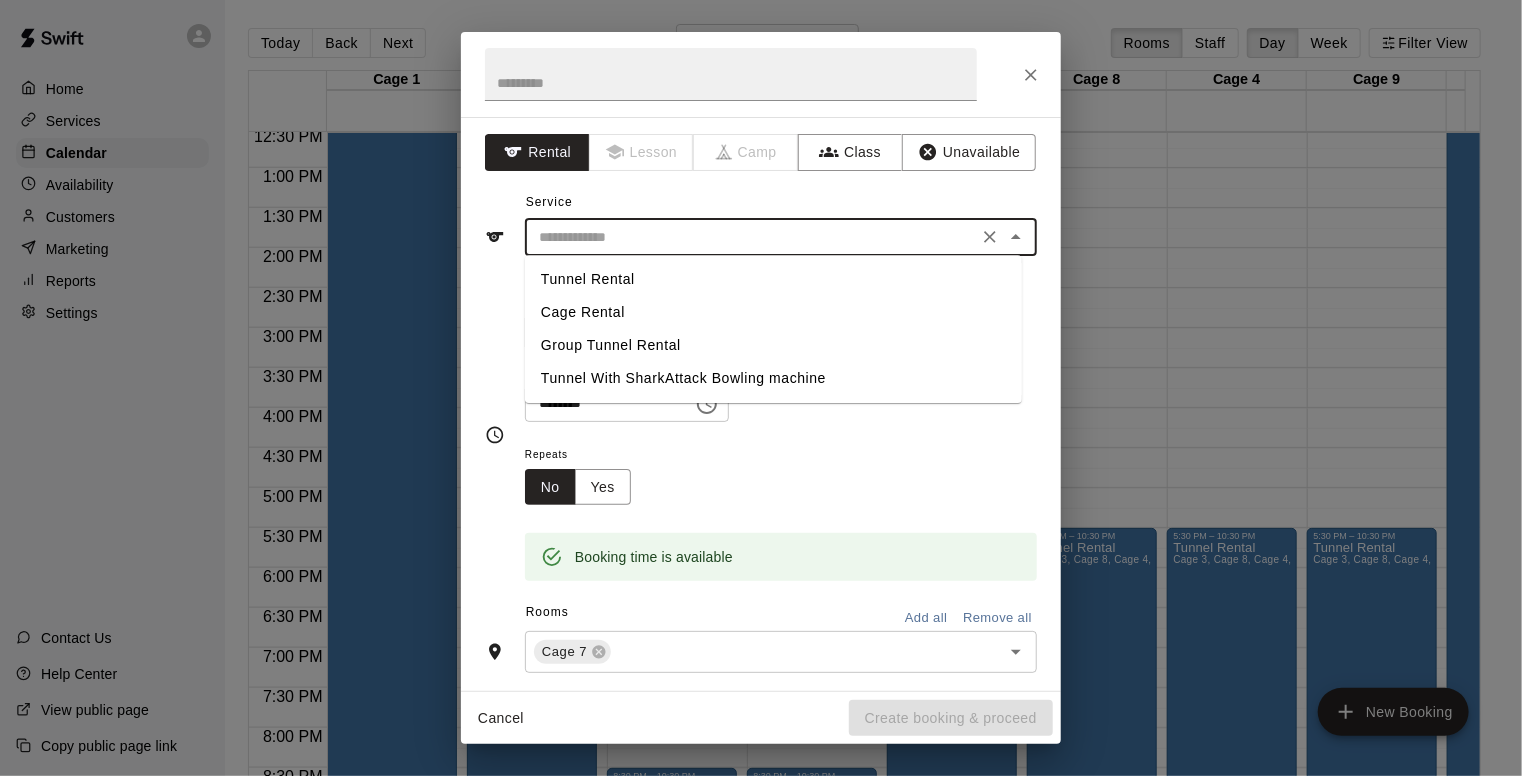 type on "**********" 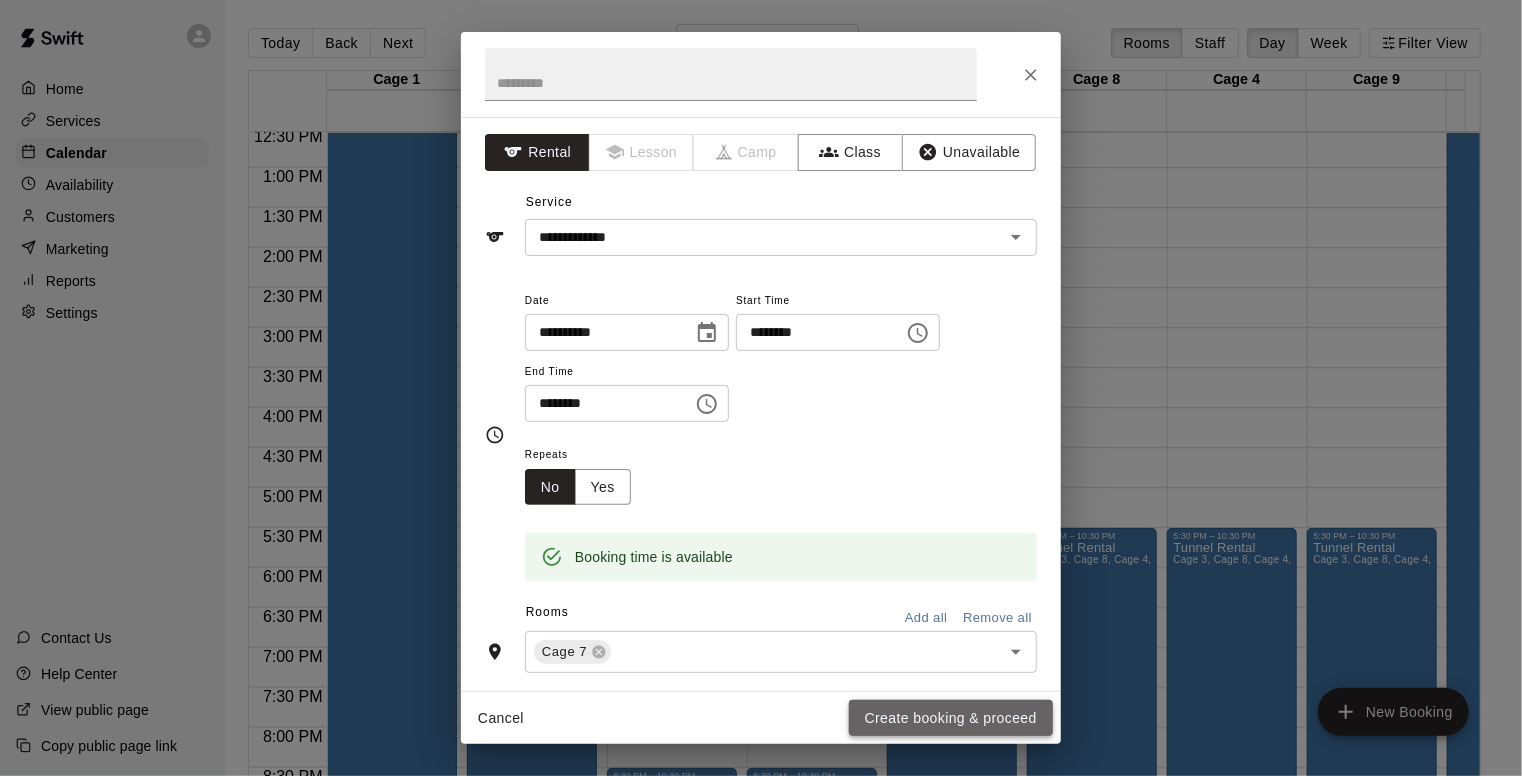 click on "Create booking & proceed" at bounding box center (951, 718) 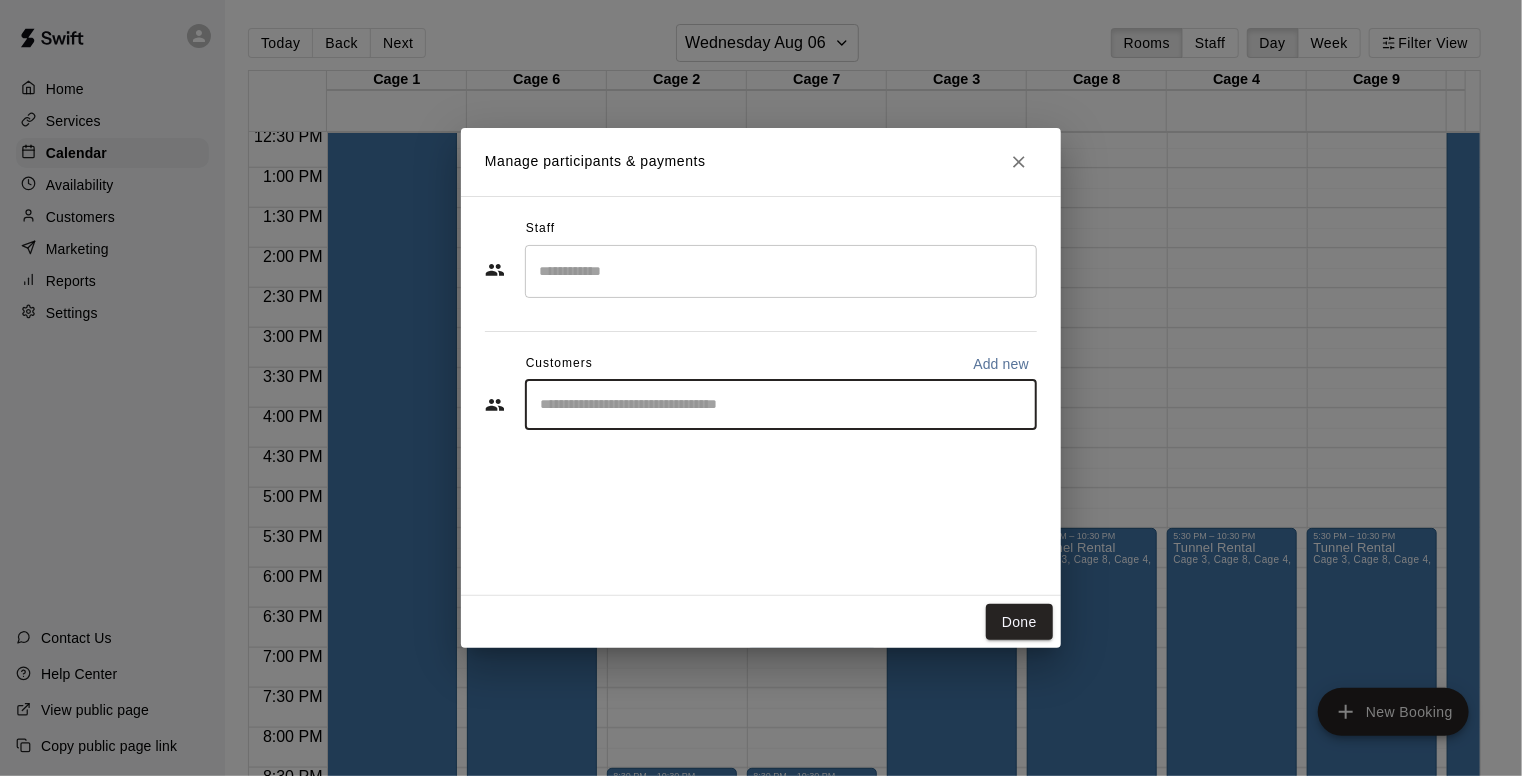 click at bounding box center [781, 405] 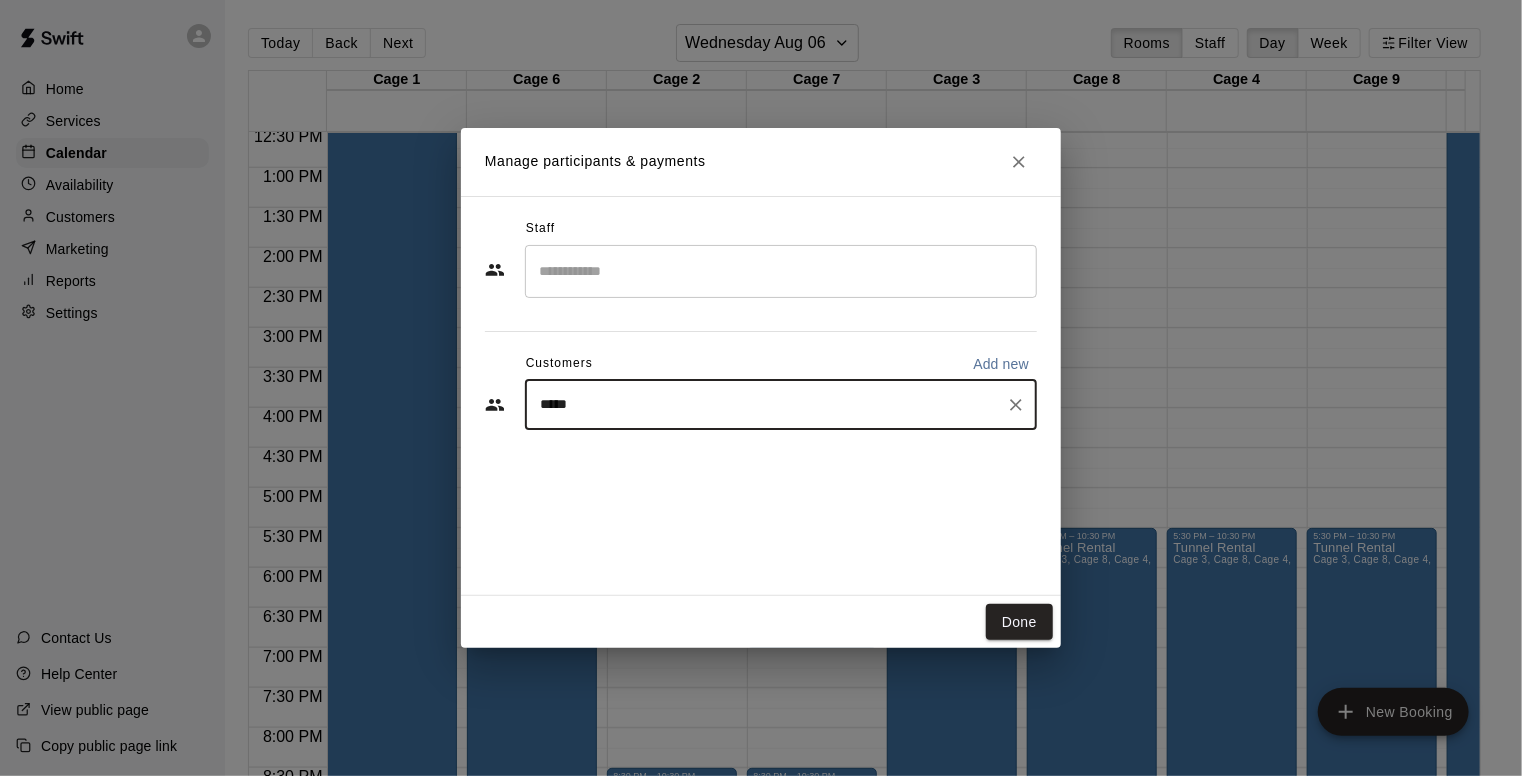 type on "******" 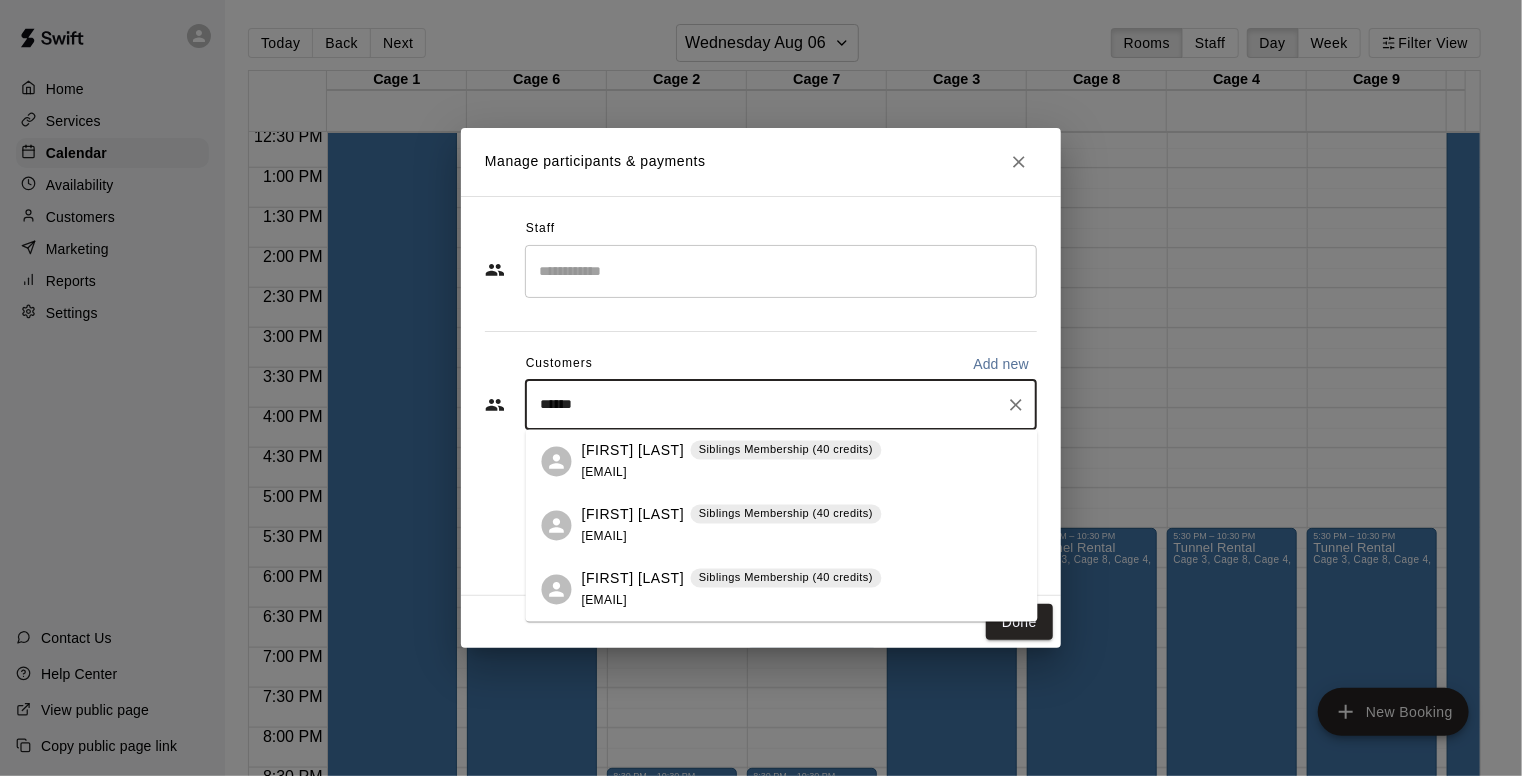 click on "[FIRST] [LAST]" at bounding box center [633, 450] 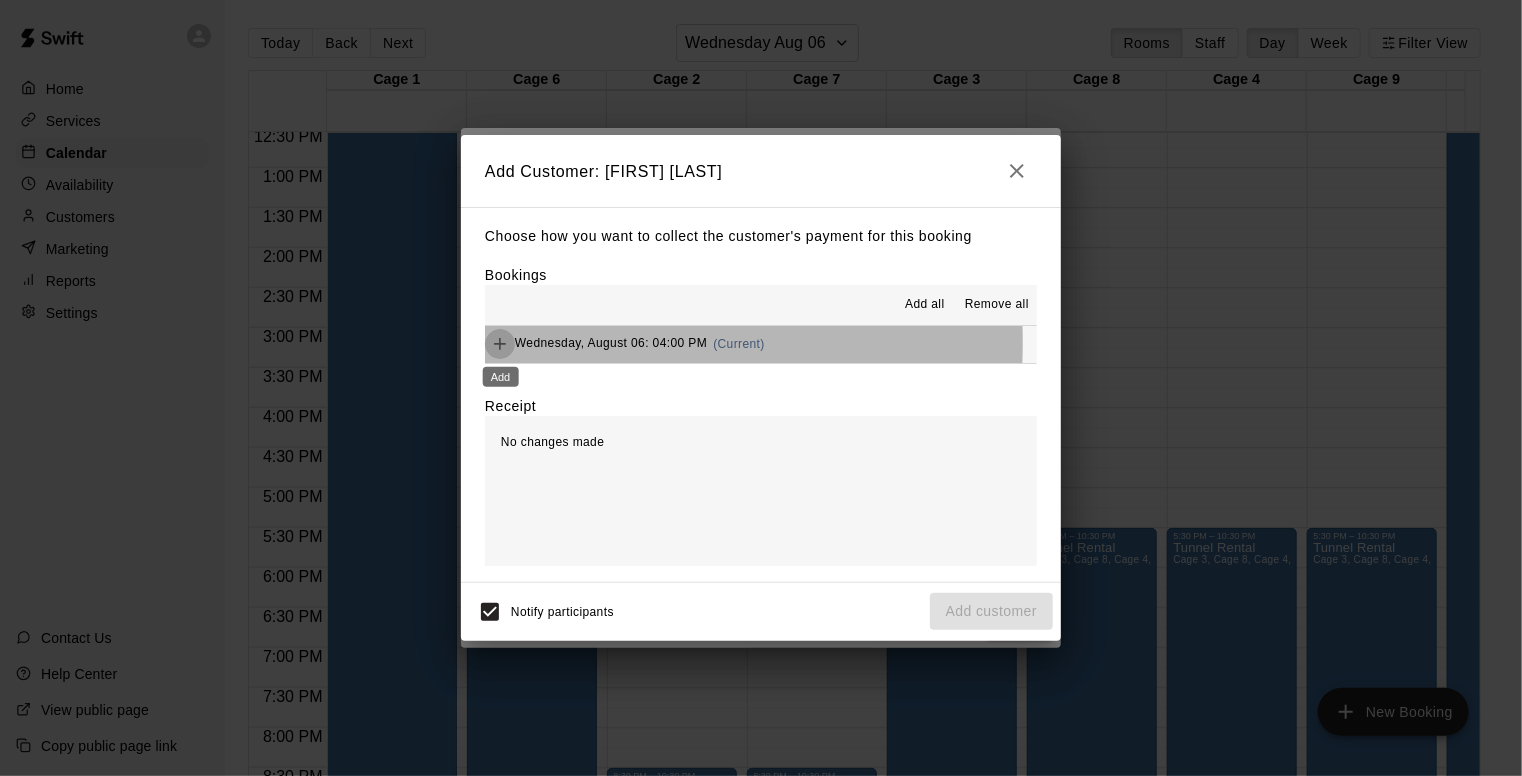 click 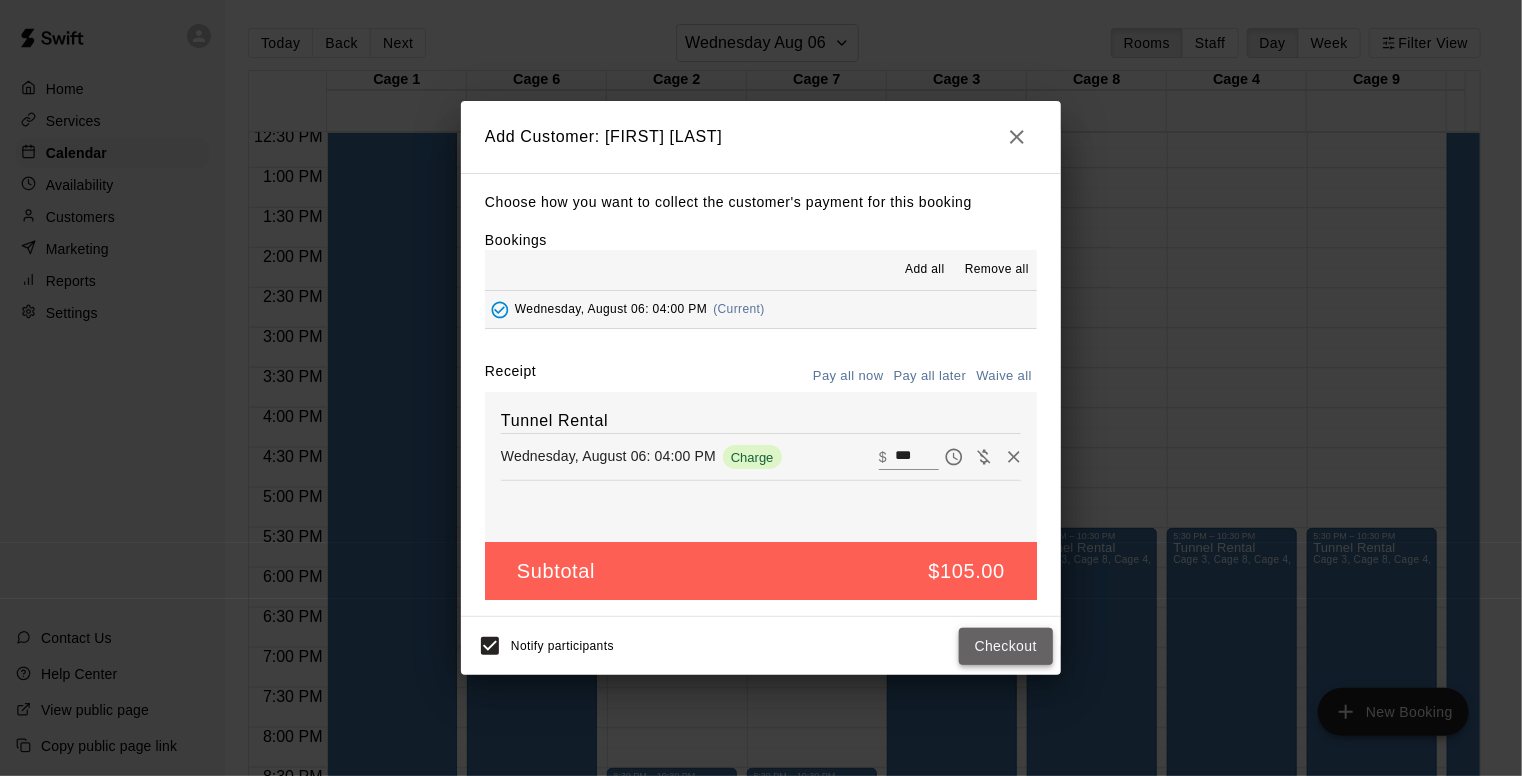click on "Checkout" at bounding box center [1006, 646] 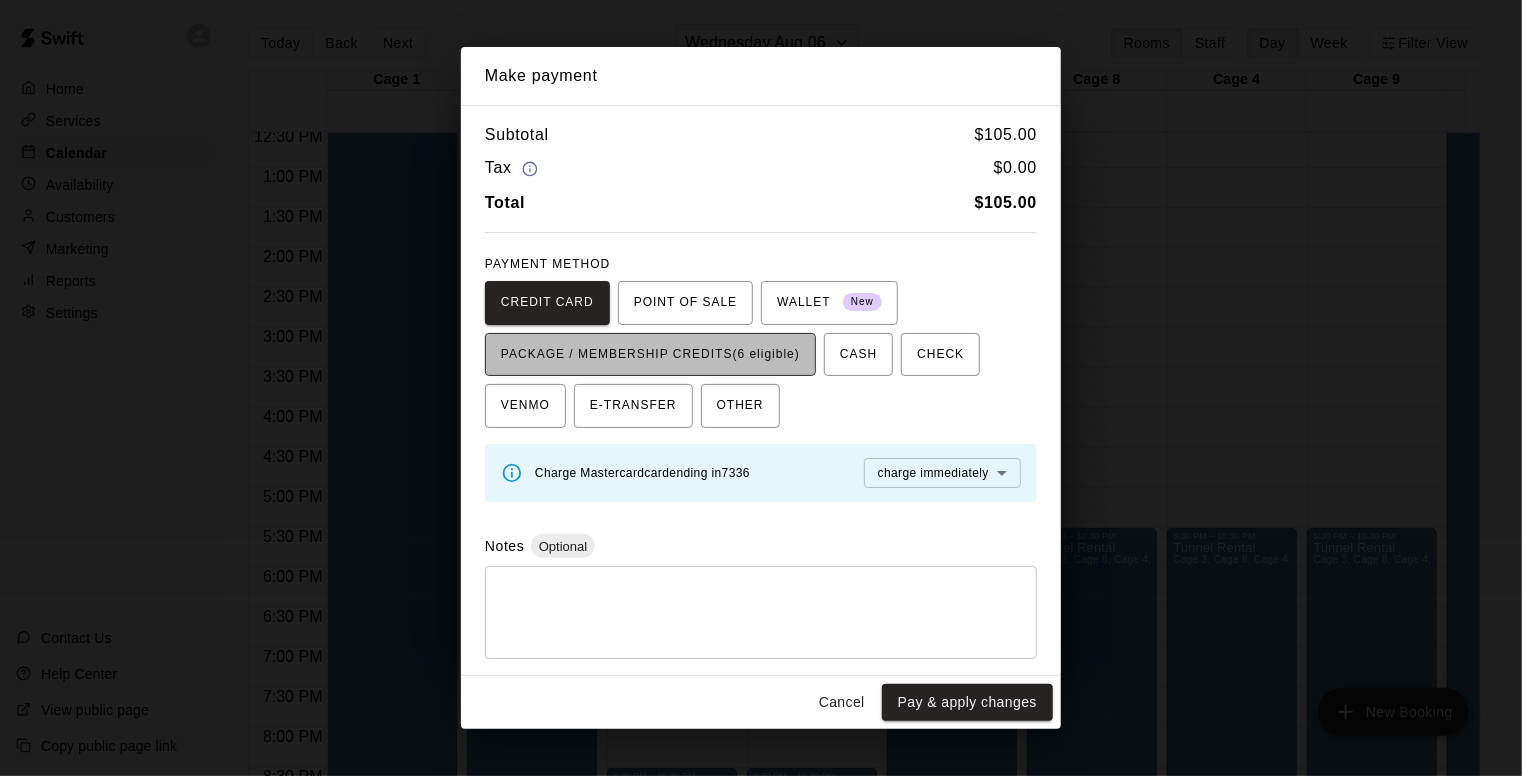 click on "PACKAGE / MEMBERSHIP CREDITS  (6 eligible)" at bounding box center [650, 355] 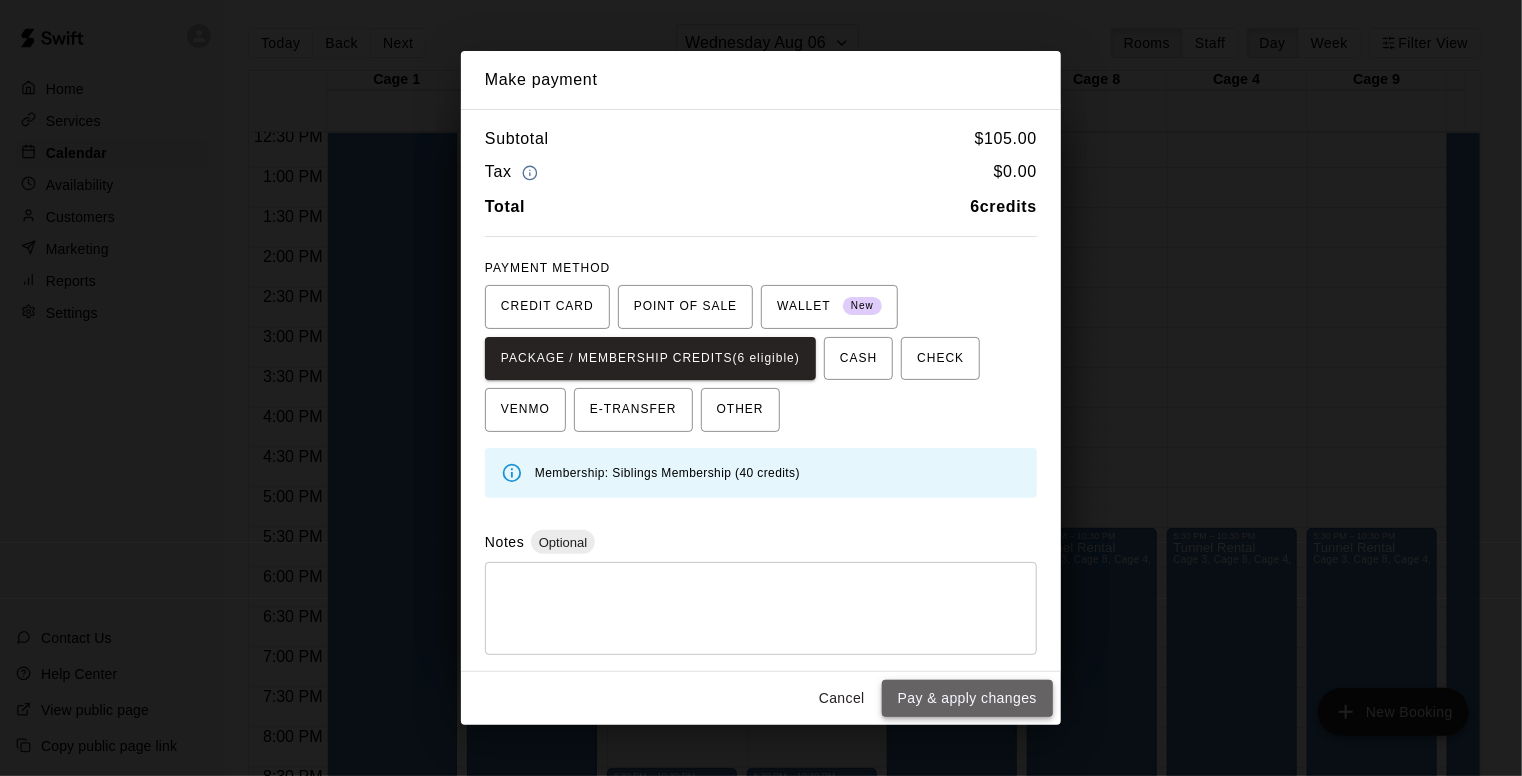 click on "Pay & apply changes" at bounding box center [967, 698] 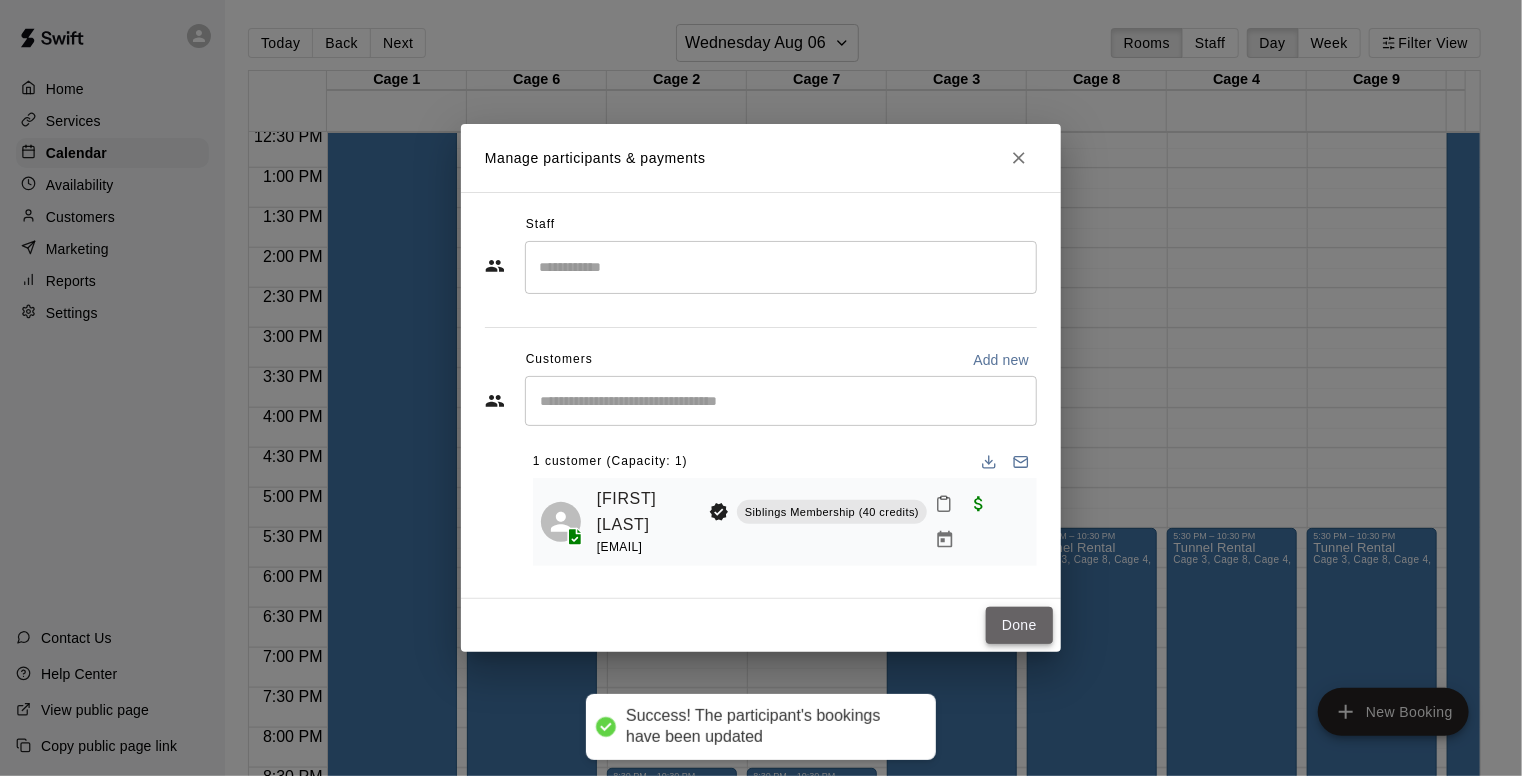 click on "Done" at bounding box center (1019, 625) 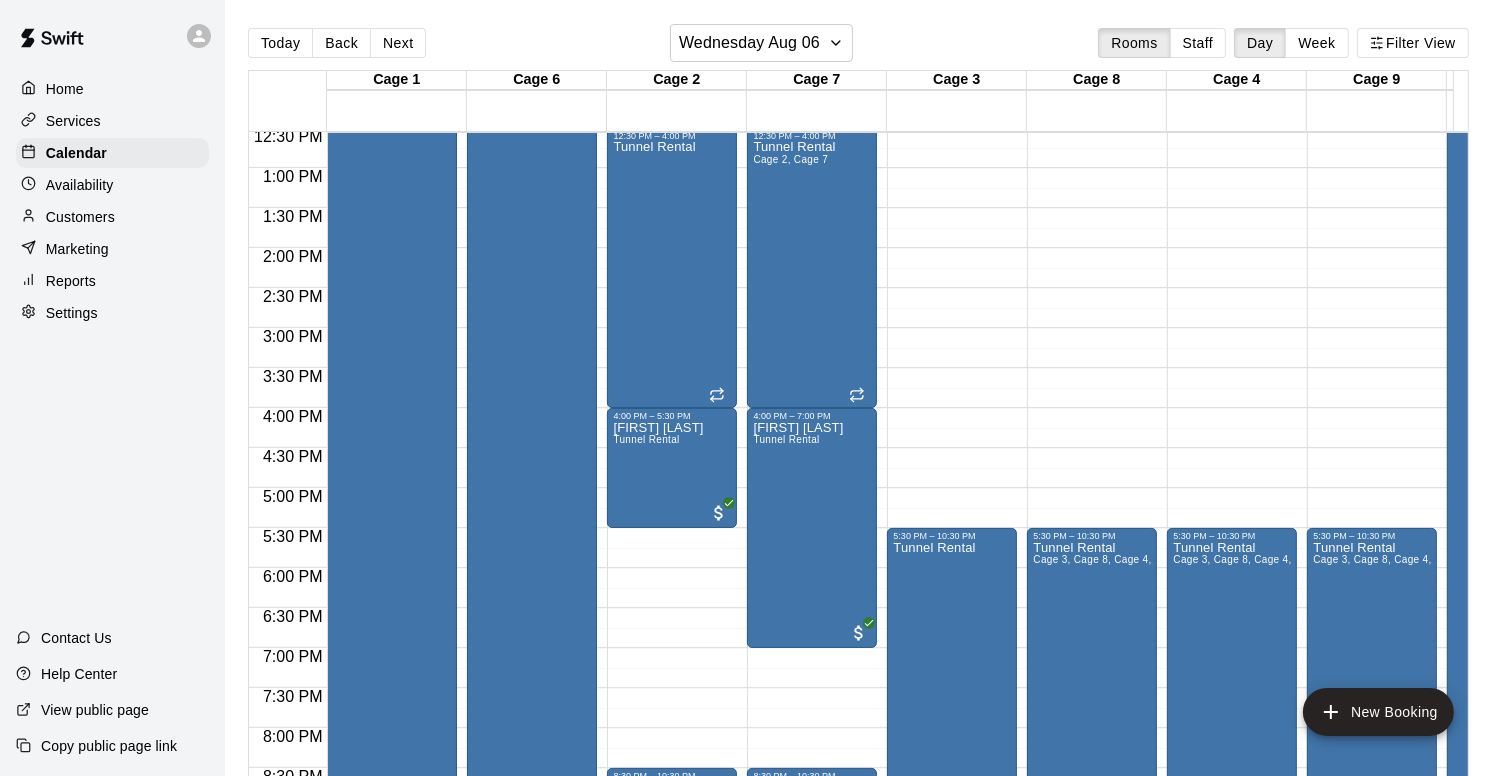 click on "12:00 AM – 5:00 AM Closed 6:00 AM – 7:00 AM [FIRST] [LAST] Tunnel Rental 12:30 PM – 4:00 PM Tunnel Rental 4:00 PM – 5:30 PM [FIRST] [LAST] Tunnel Rental 8:30 PM – 10:30 PM Tunnel Rental 11:00 PM – 11:59 PM Closed" at bounding box center [672, 88] 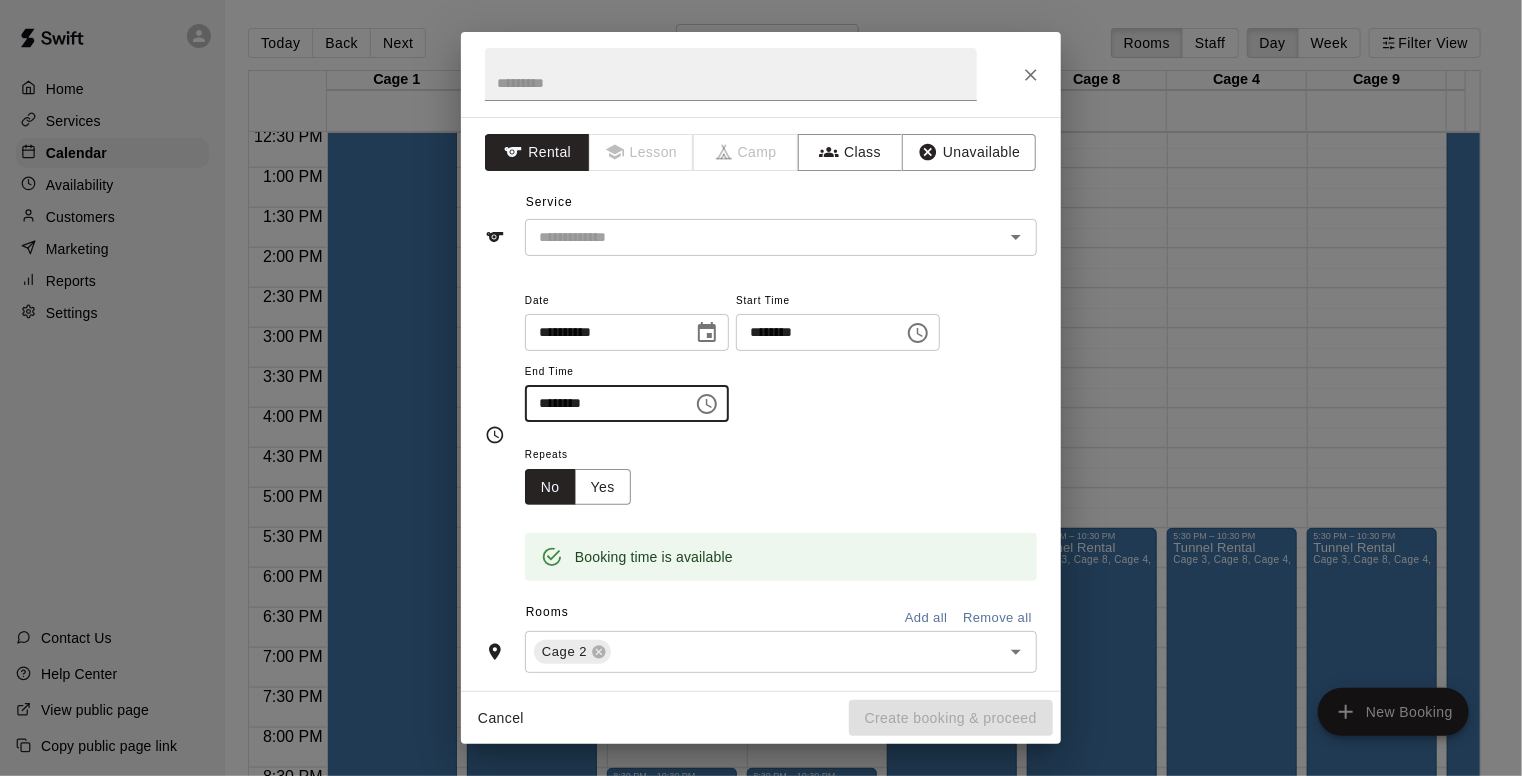 click on "********" at bounding box center (602, 403) 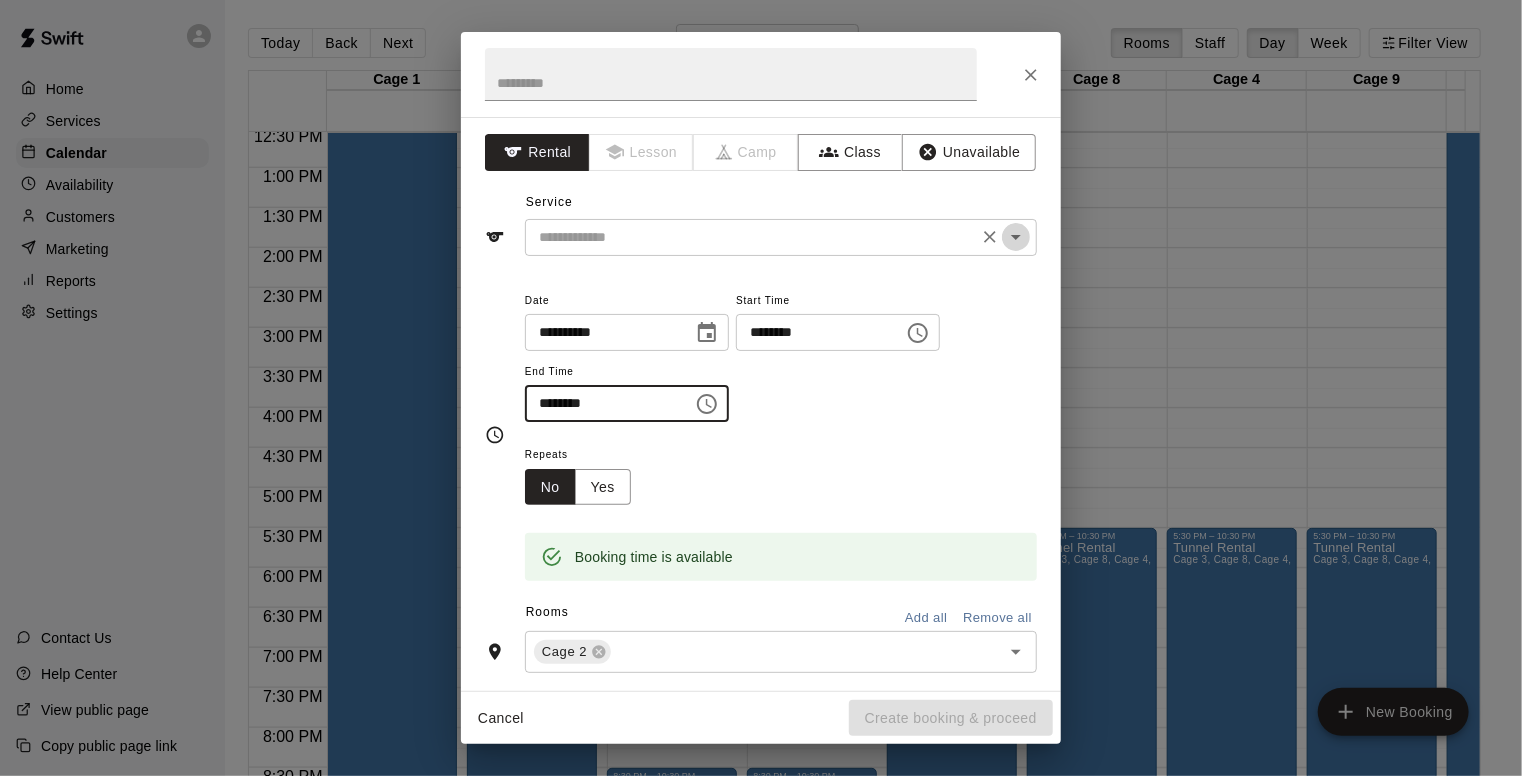 click 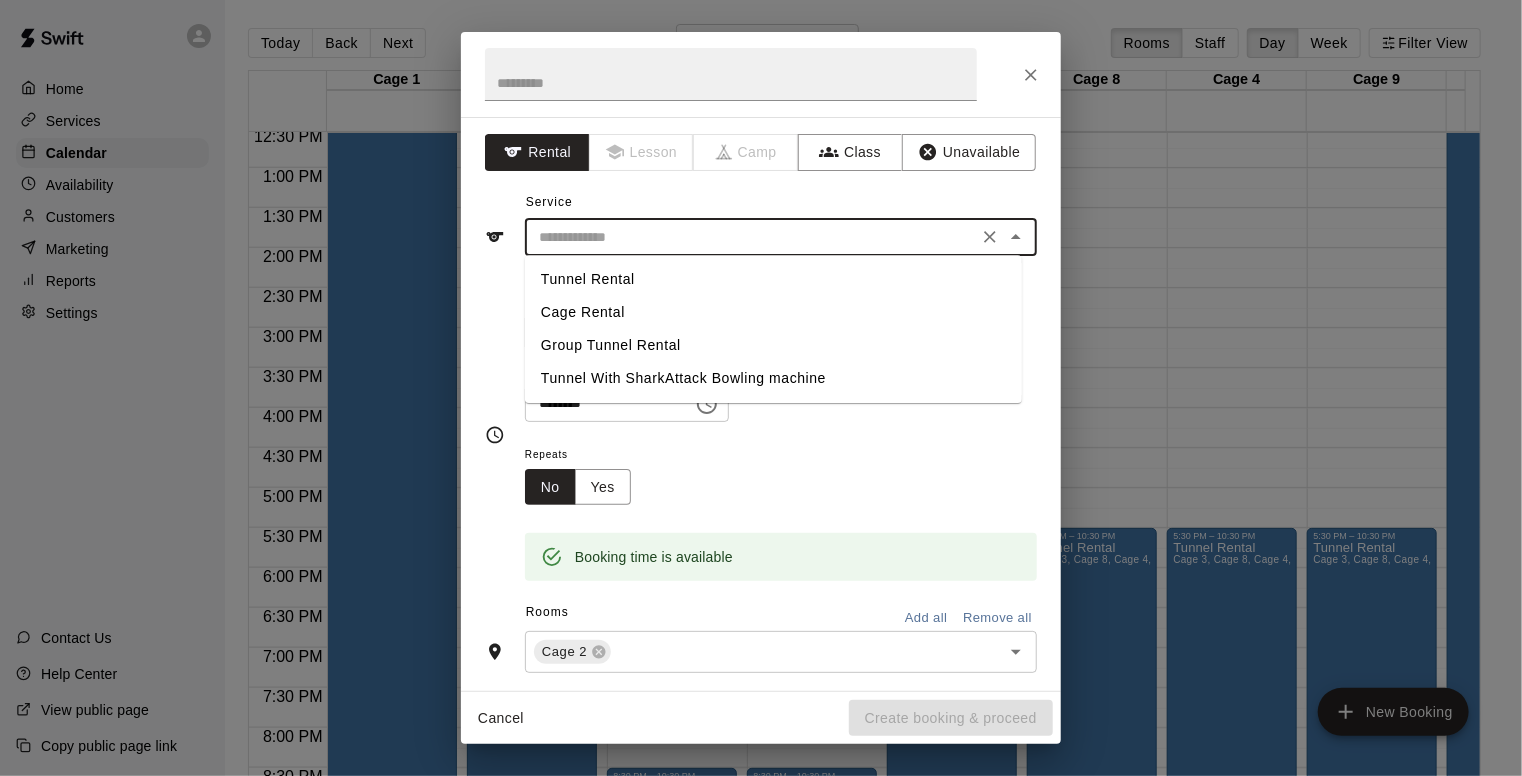 click on "Tunnel Rental" at bounding box center [773, 279] 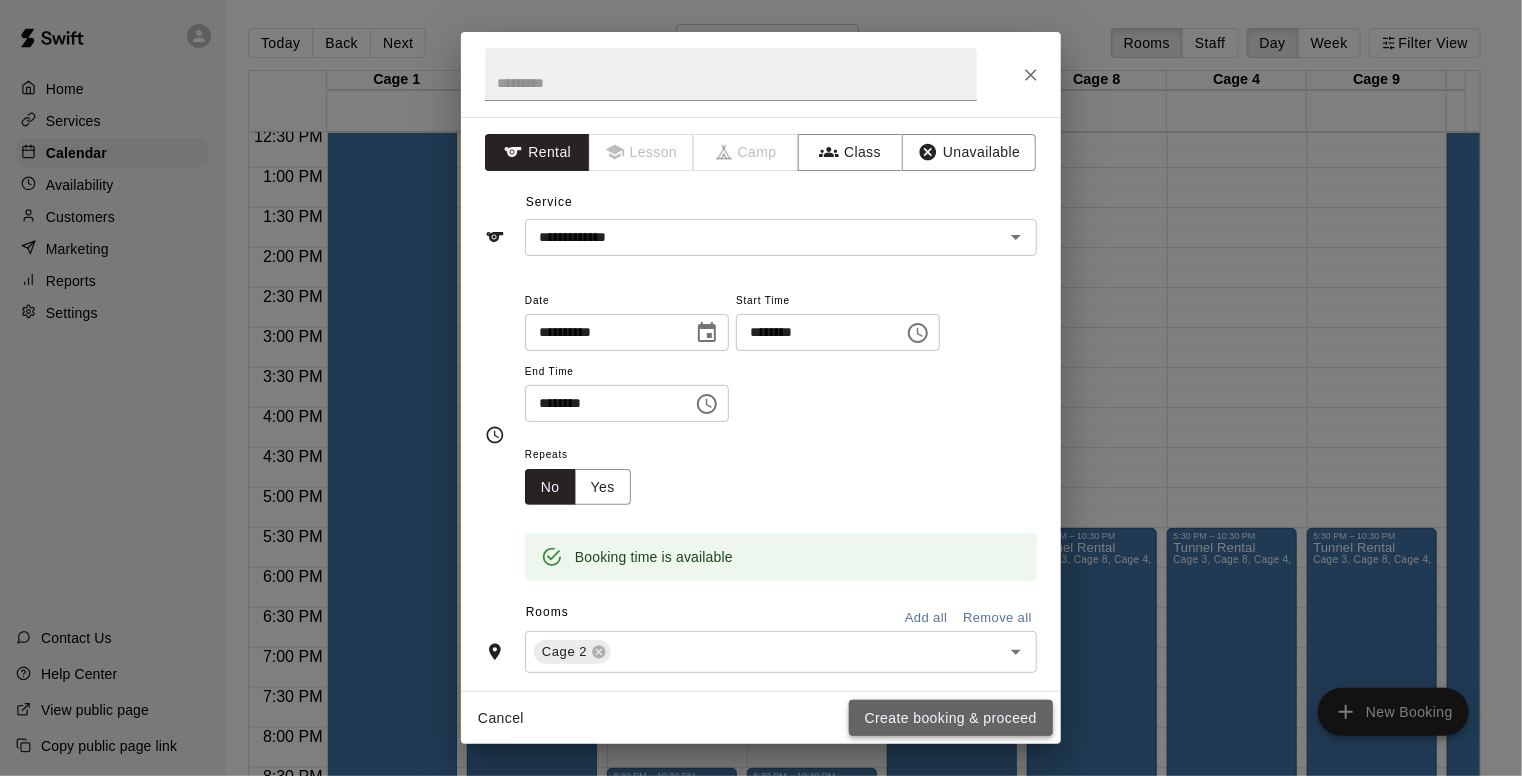 click on "Create booking & proceed" at bounding box center (951, 718) 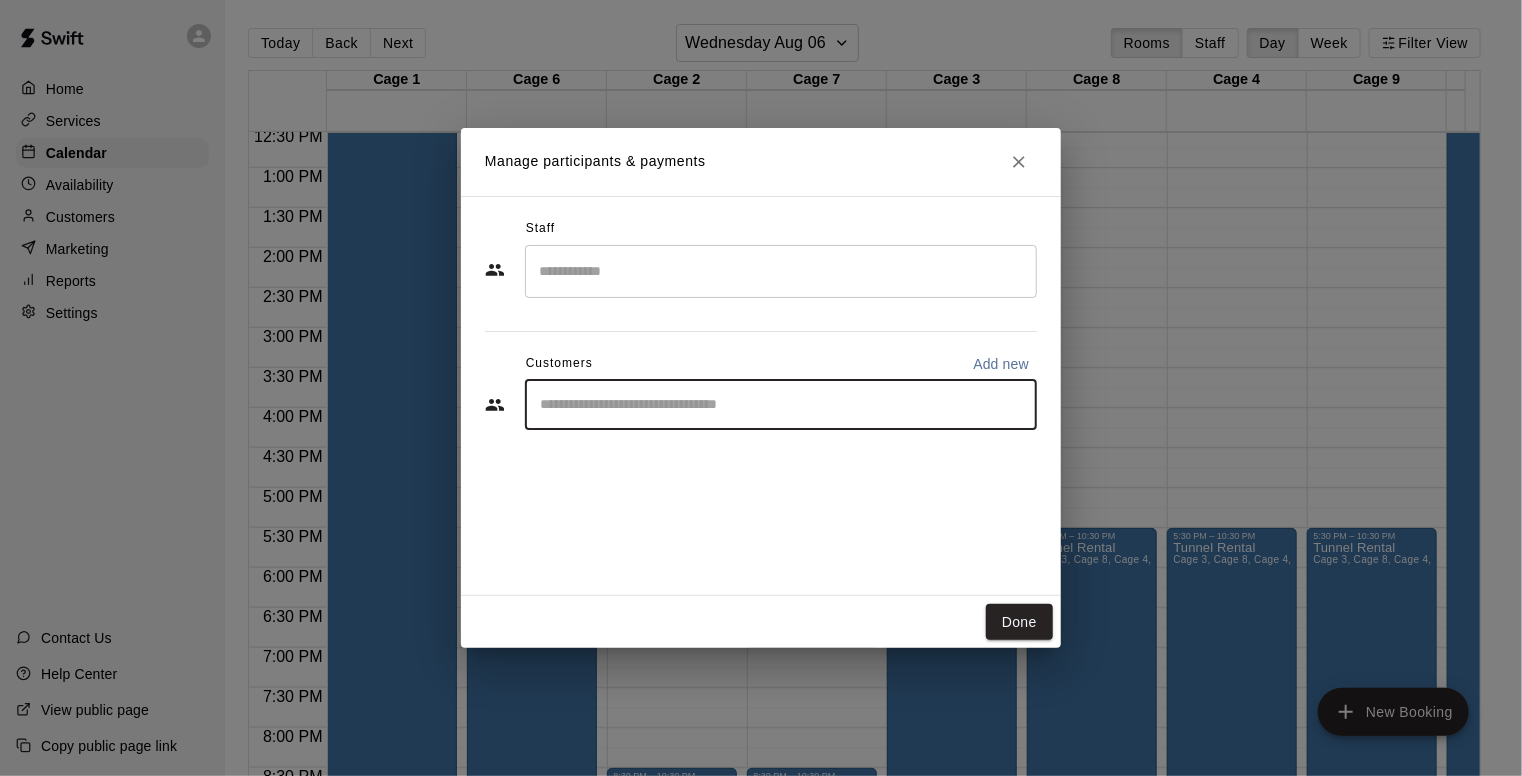 click at bounding box center (781, 405) 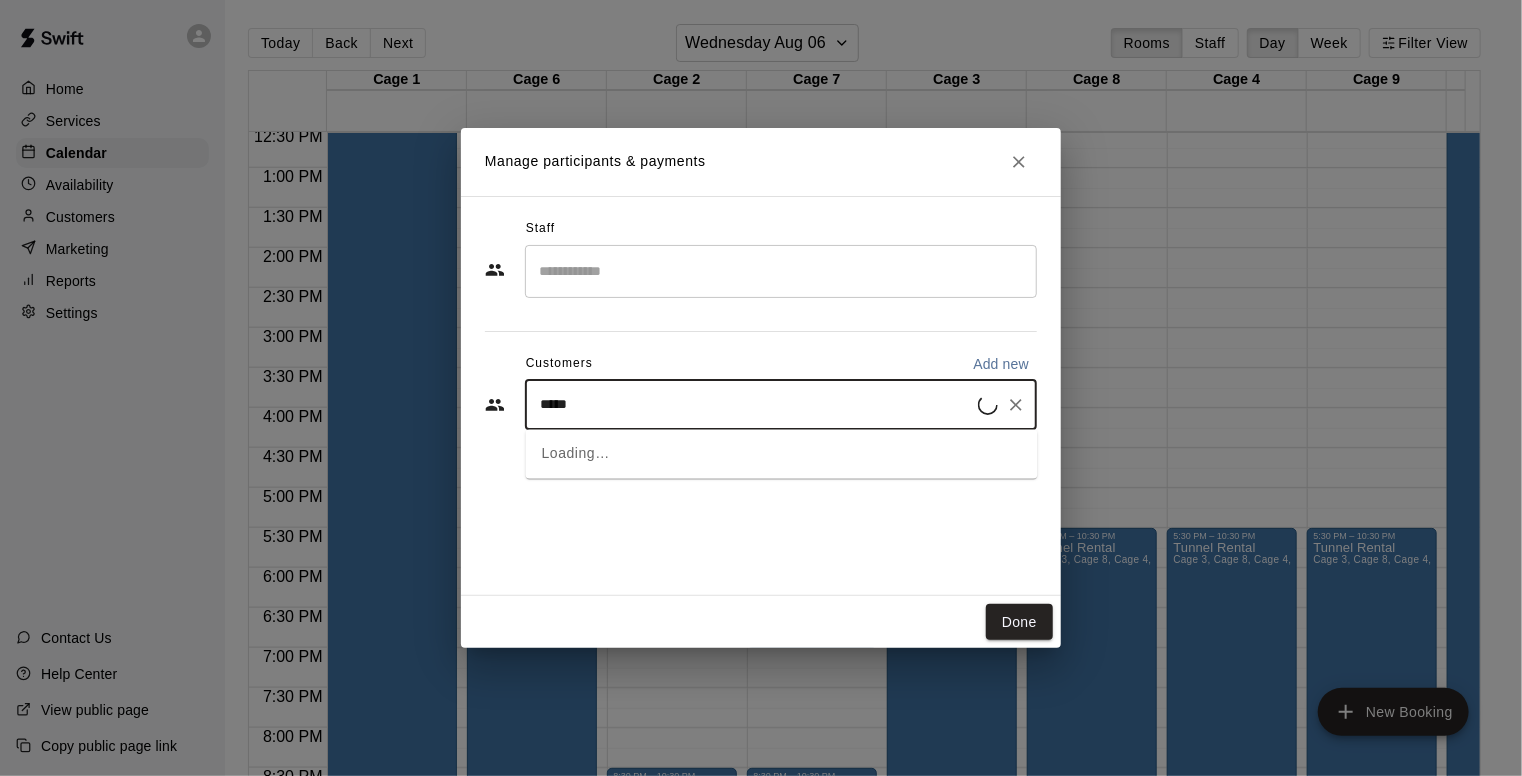type on "******" 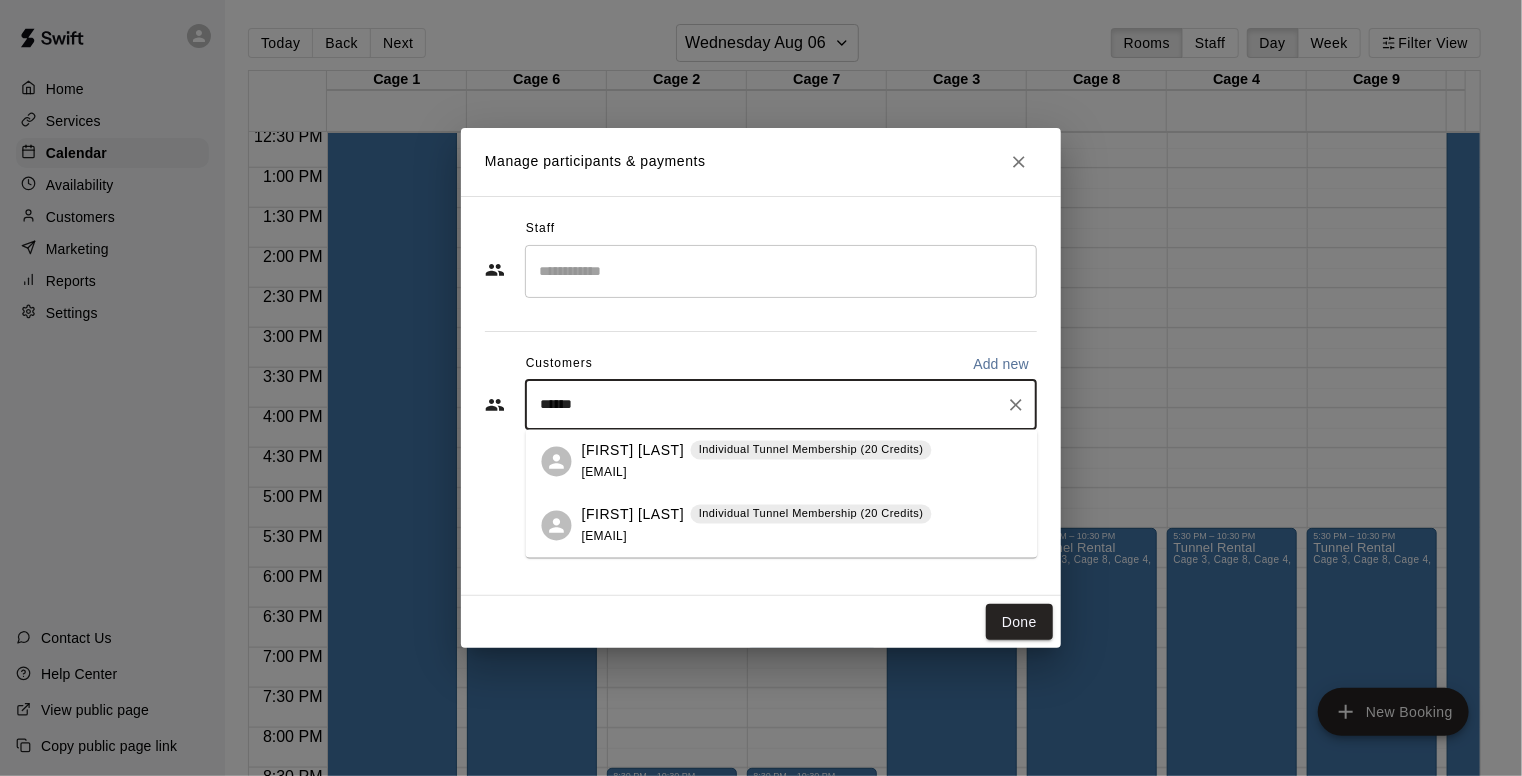 click on "[FIRST] [LAST]" at bounding box center (633, 450) 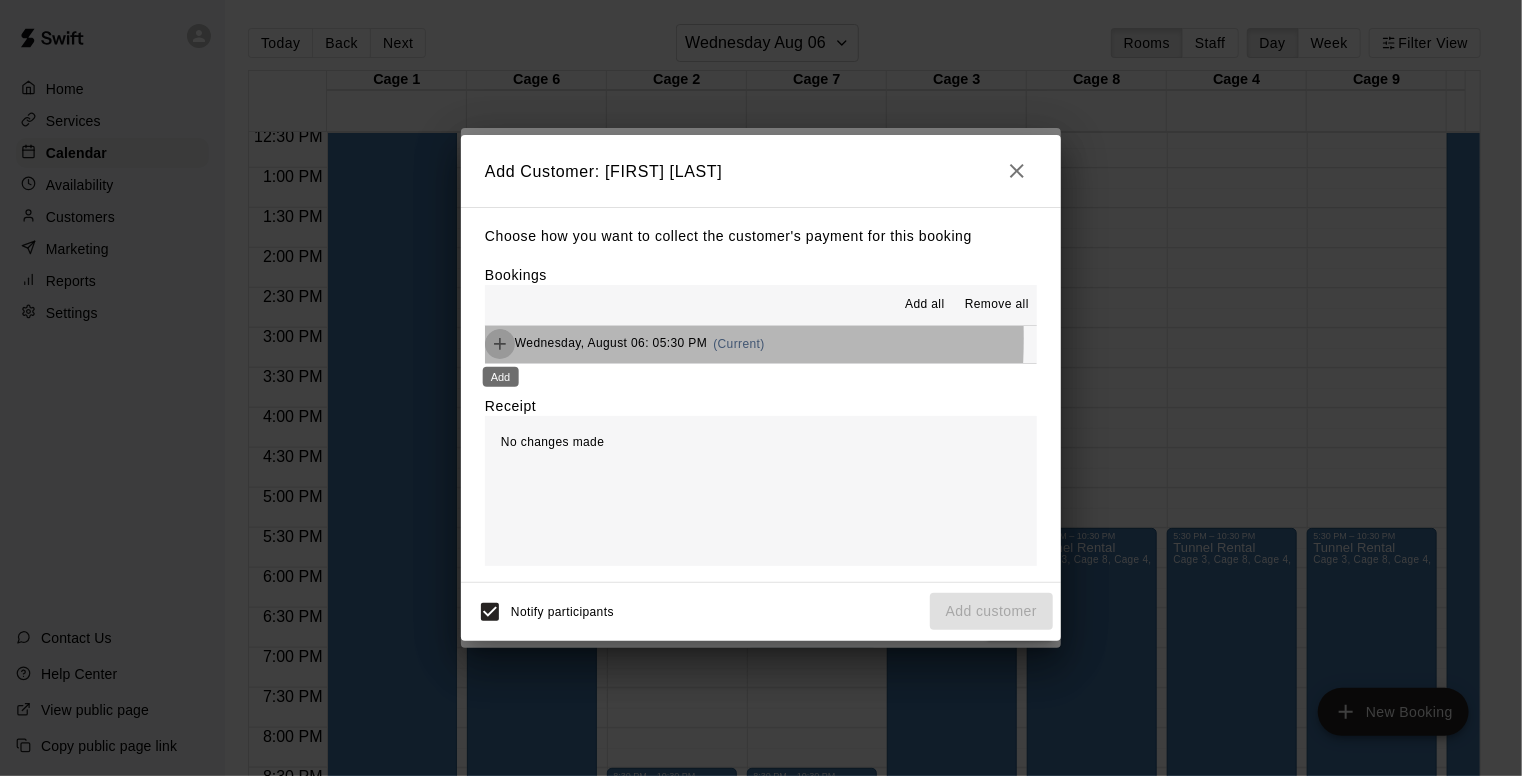click 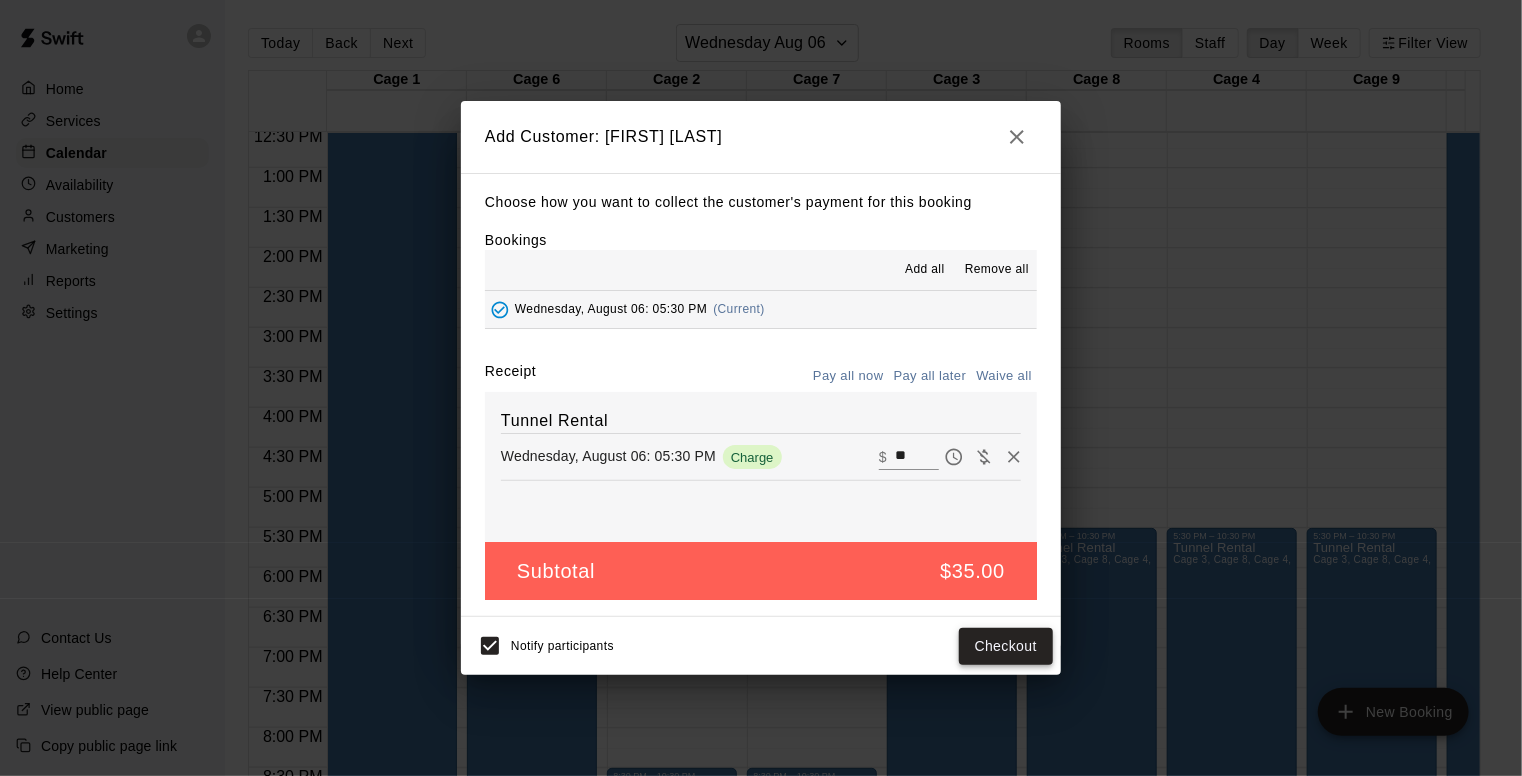 click on "Checkout" at bounding box center [1006, 646] 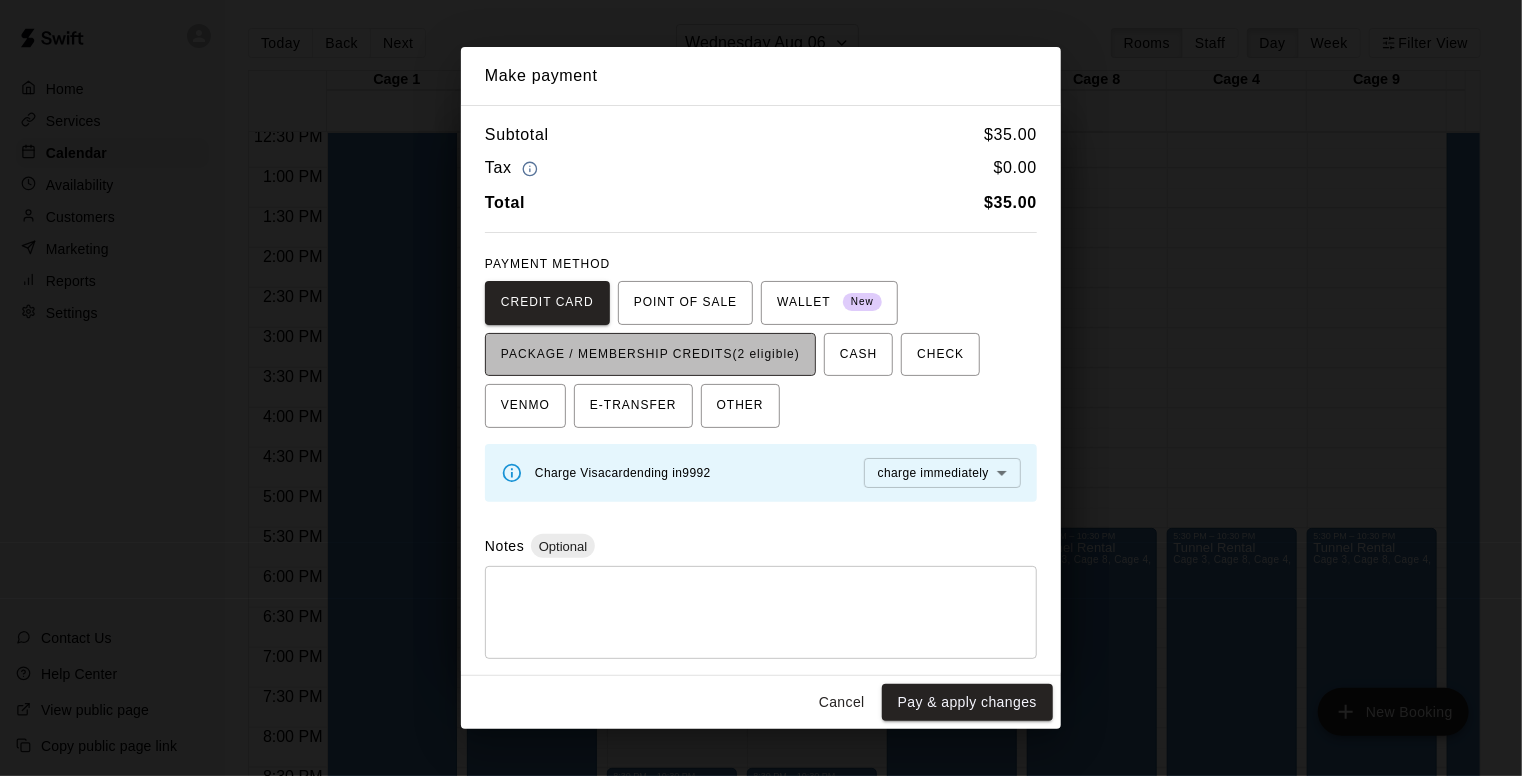 click on "PACKAGE / MEMBERSHIP CREDITS  (2 eligible)" at bounding box center (650, 355) 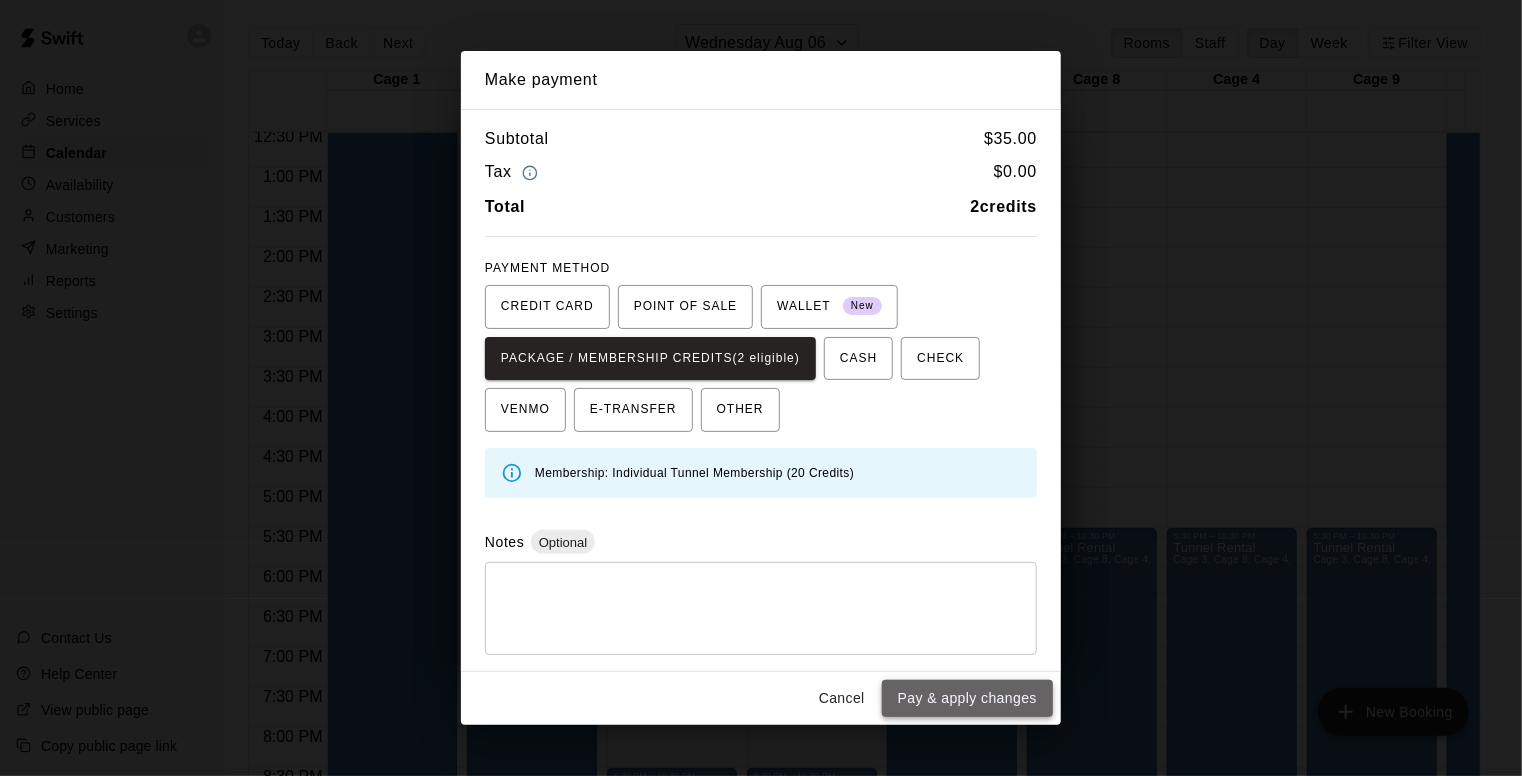 click on "Pay & apply changes" at bounding box center [967, 698] 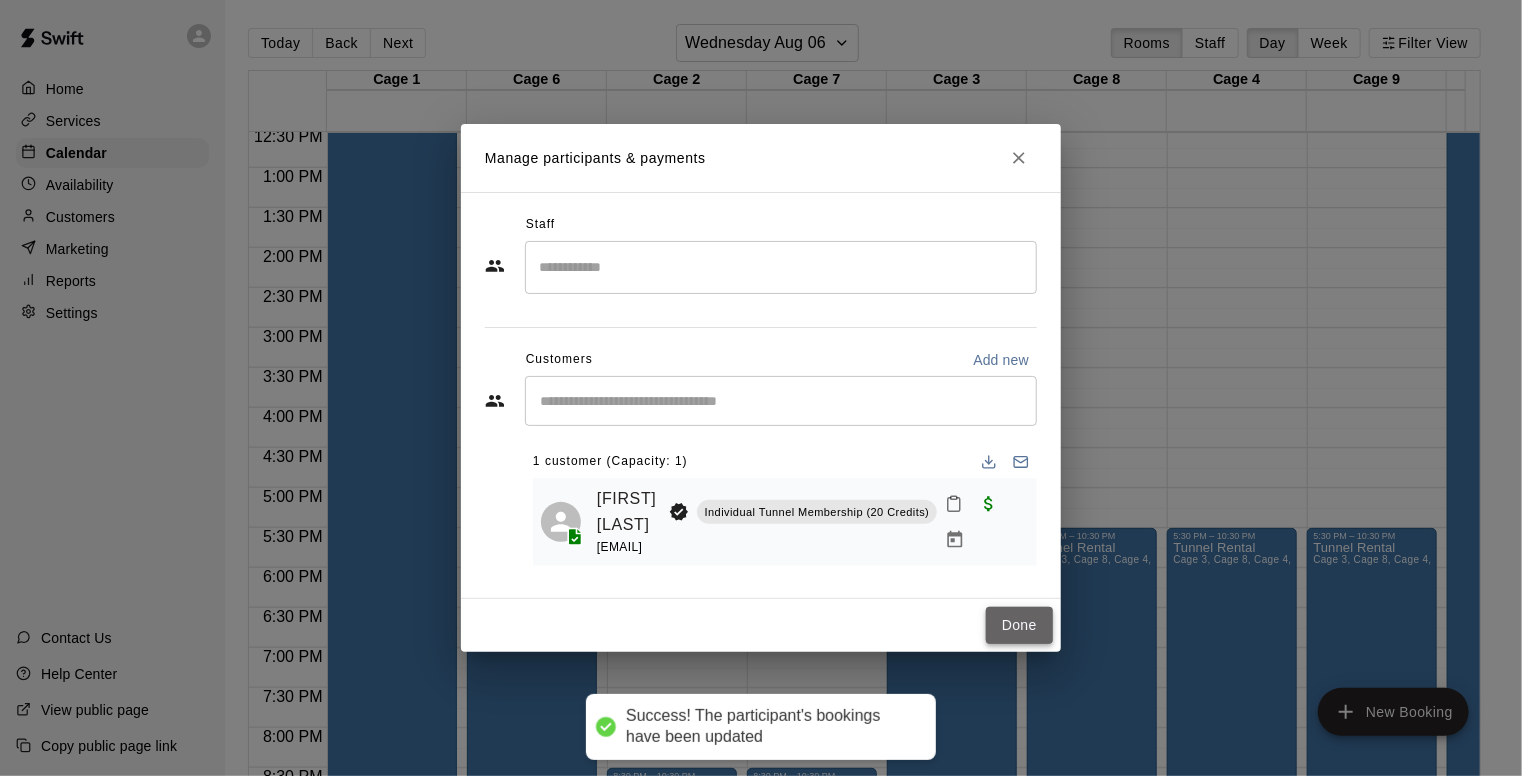 click on "Done" at bounding box center [1019, 625] 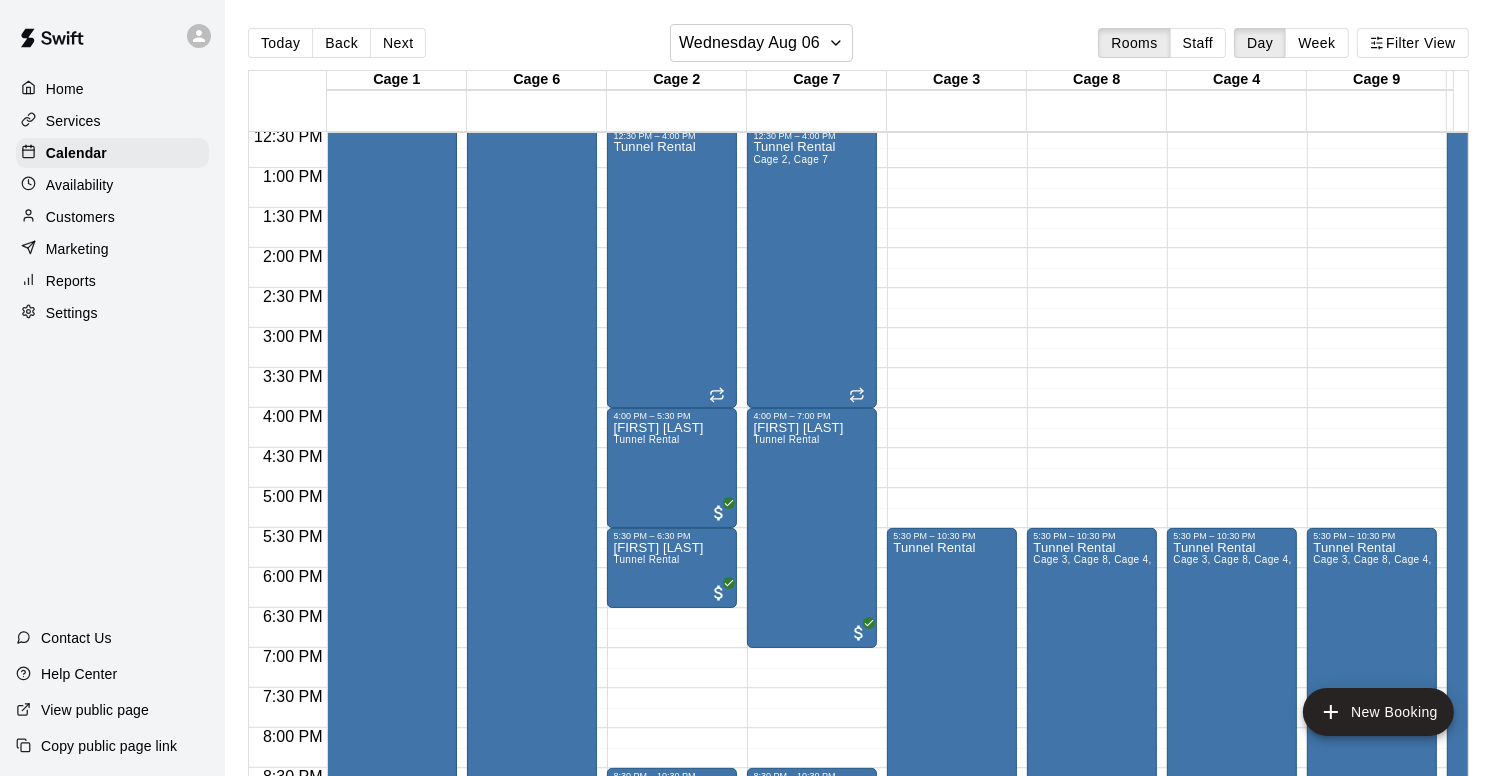 click on "12:00 AM – 5:00 AM Closed 6:00 AM – 7:00 AM [FIRST] [LAST] Tunnel Rental 12:30 PM – 4:00 PM Tunnel Rental 4:00 PM – 5:30 PM [FIRST] [LAST] Tunnel Rental 5:30 PM – 6:30 PM [FIRST] [LAST] Tunnel Rental 8:30 PM – 10:30 PM Tunnel Rental 11:00 PM – 11:59 PM Closed" at bounding box center [672, 88] 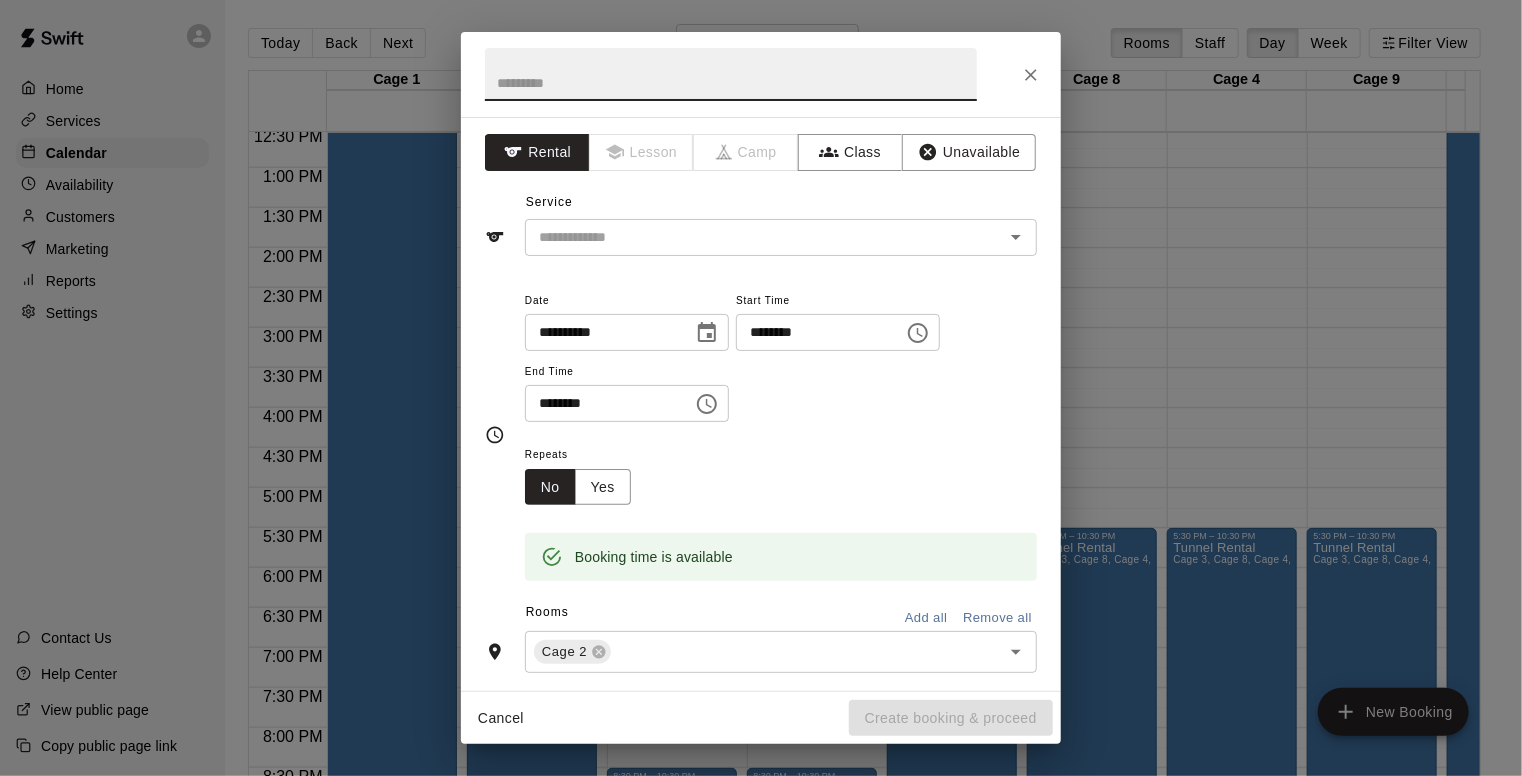 click on "********" at bounding box center [602, 403] 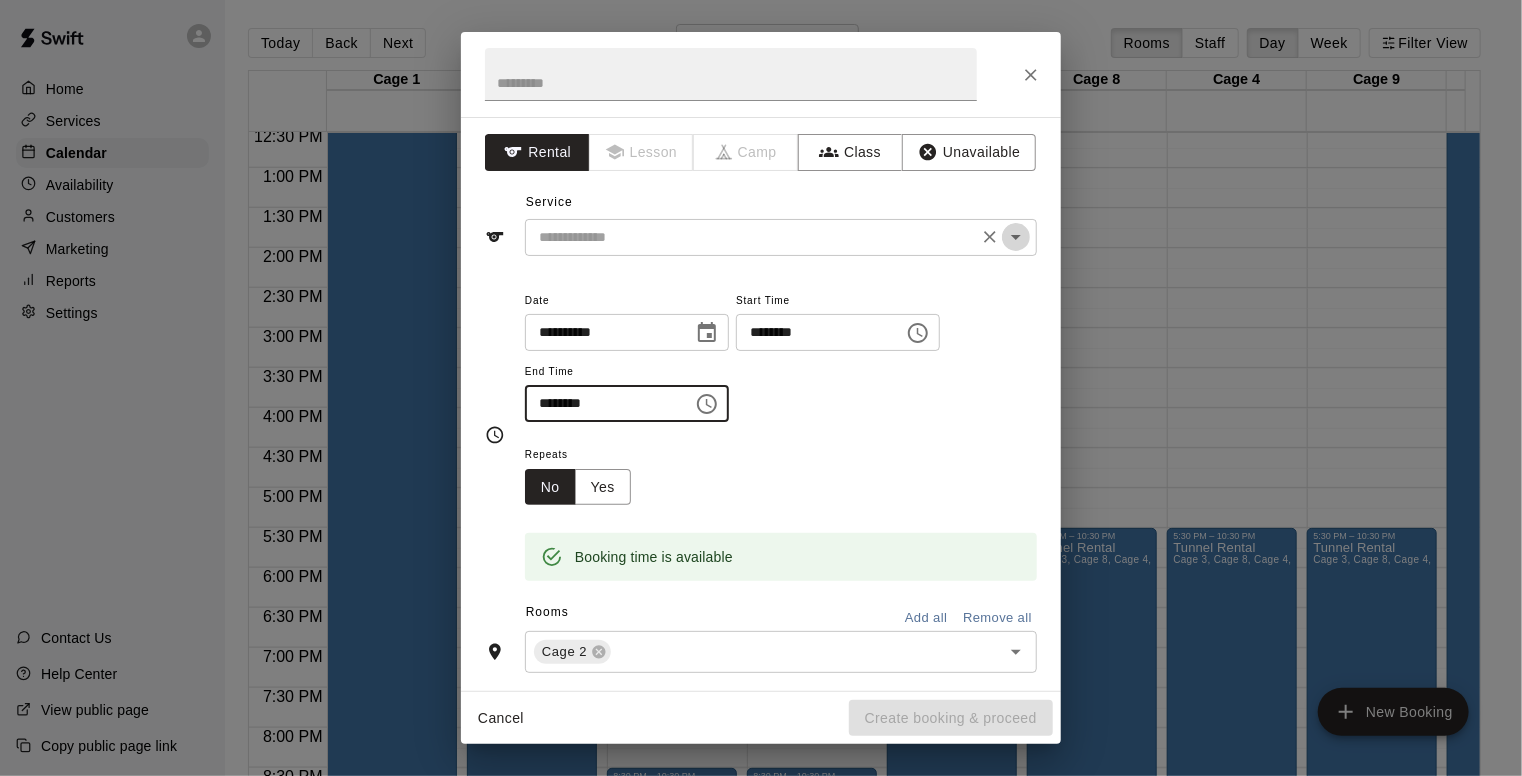 click 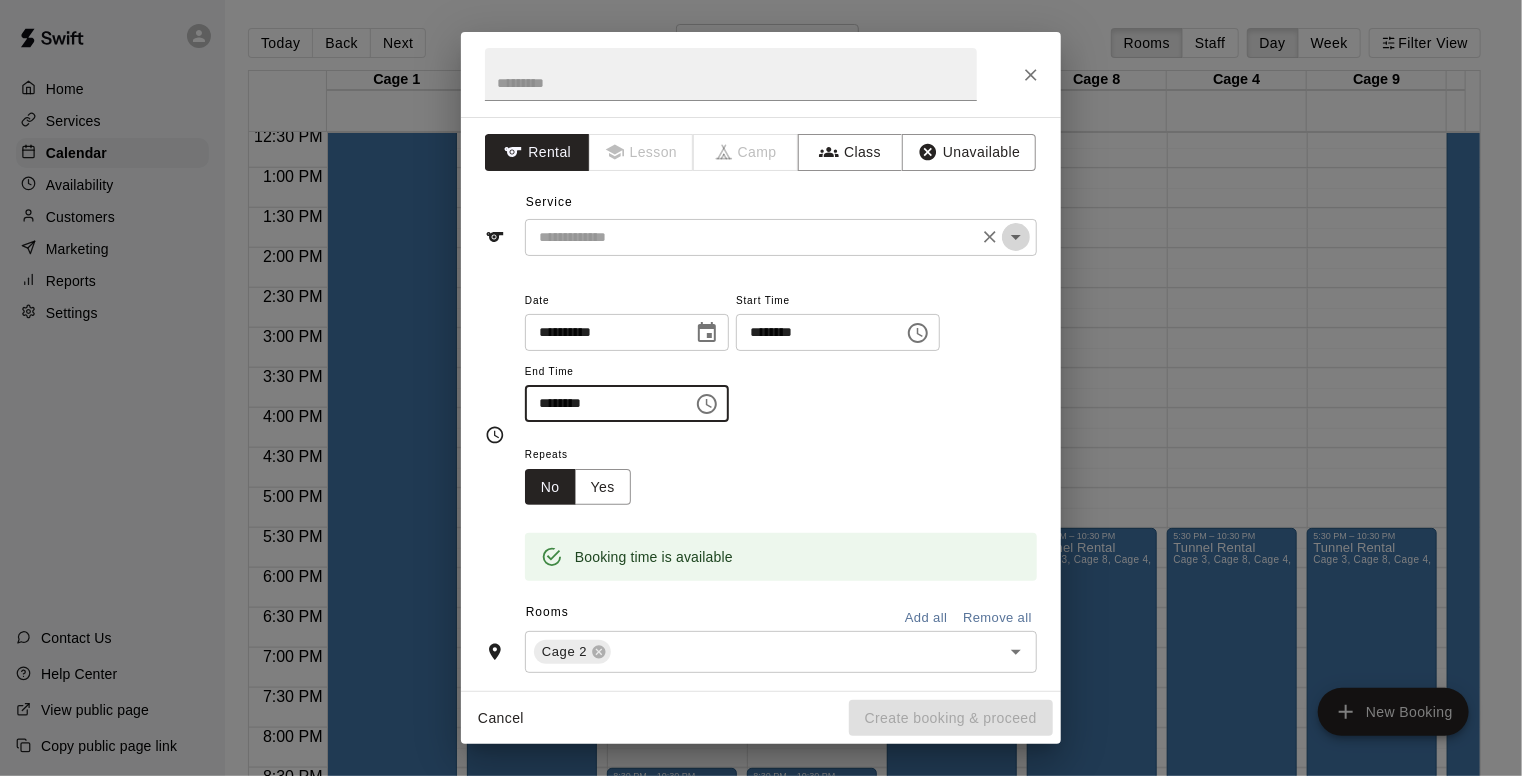 type on "********" 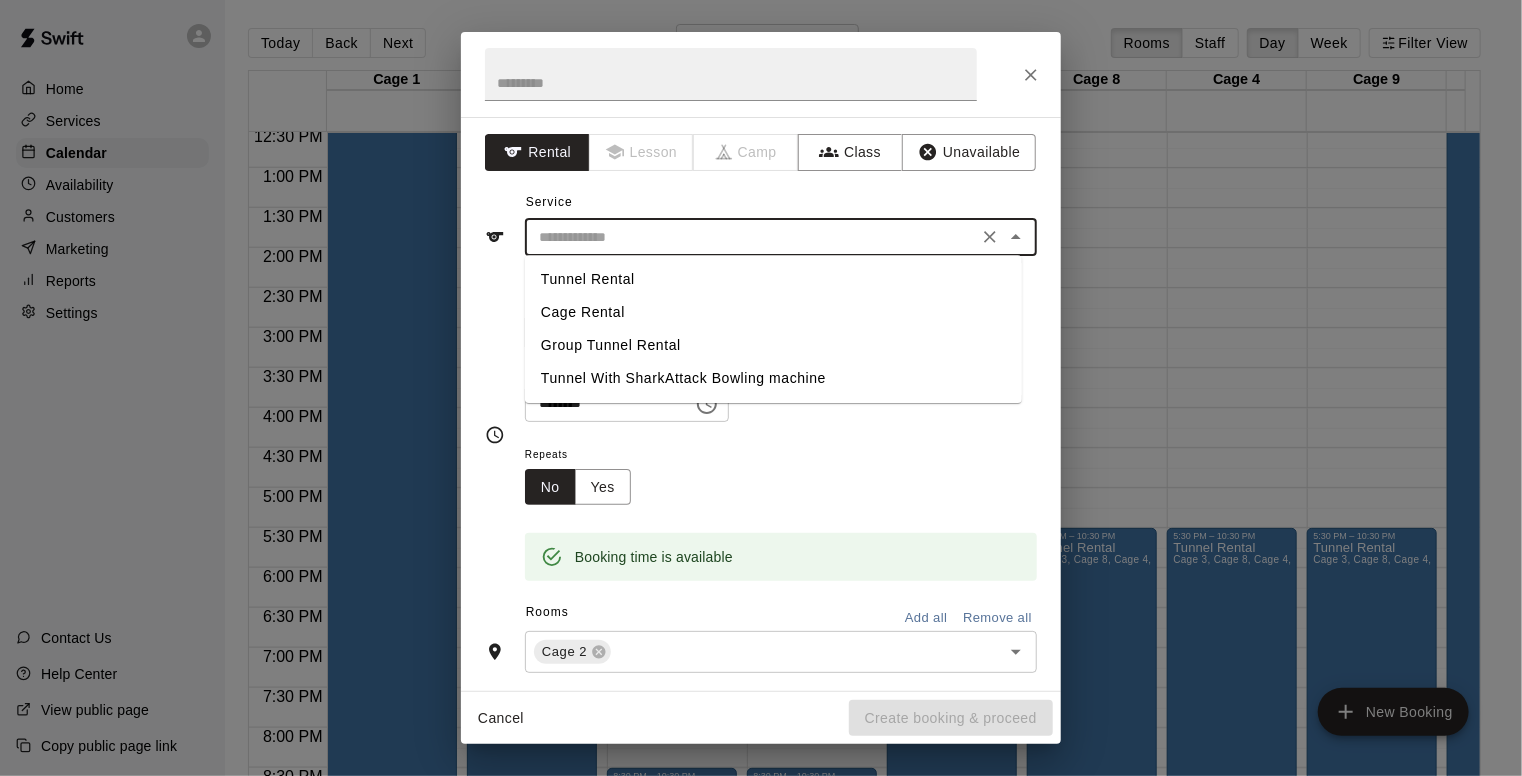 click on "Tunnel Rental" at bounding box center (773, 279) 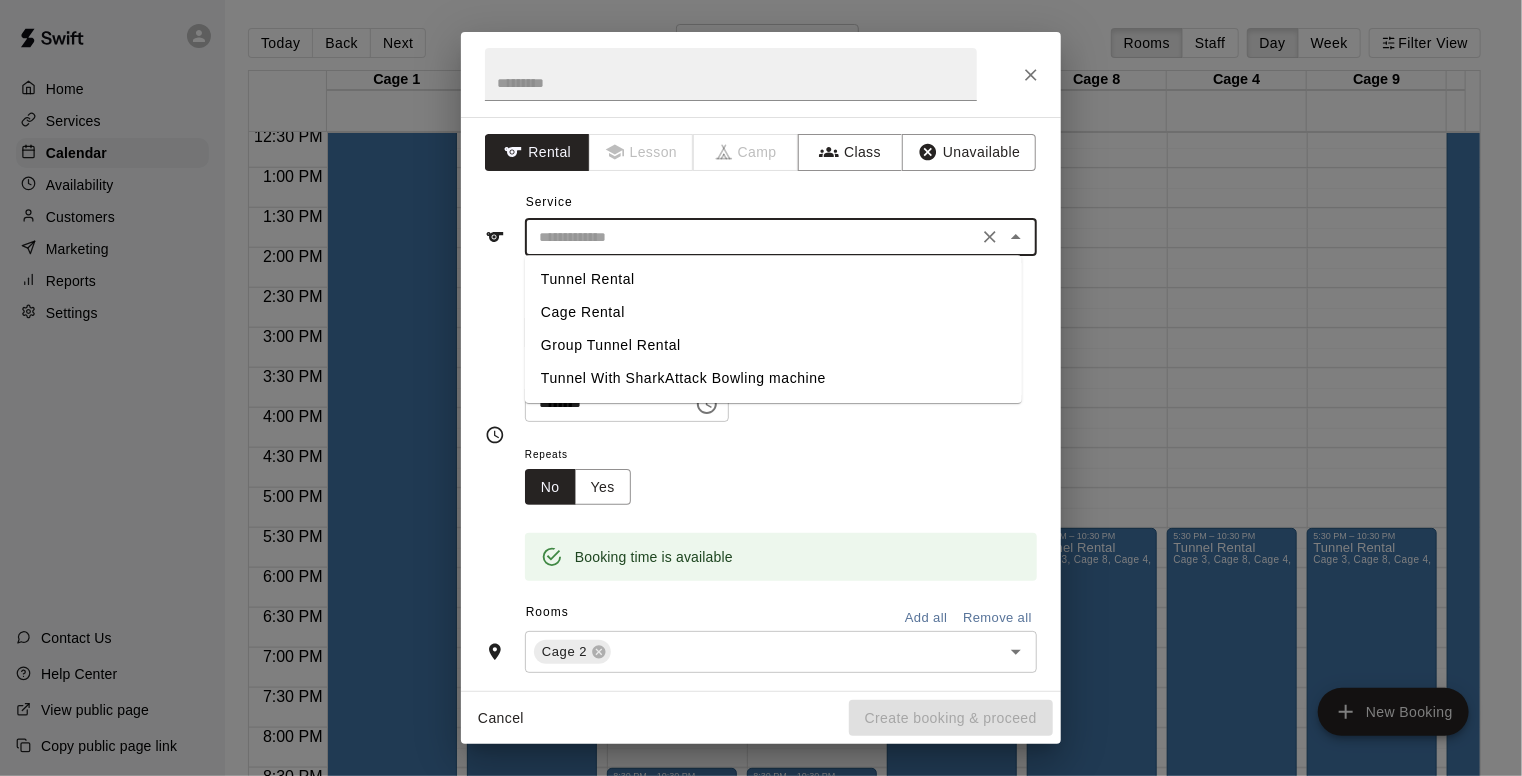 type on "**********" 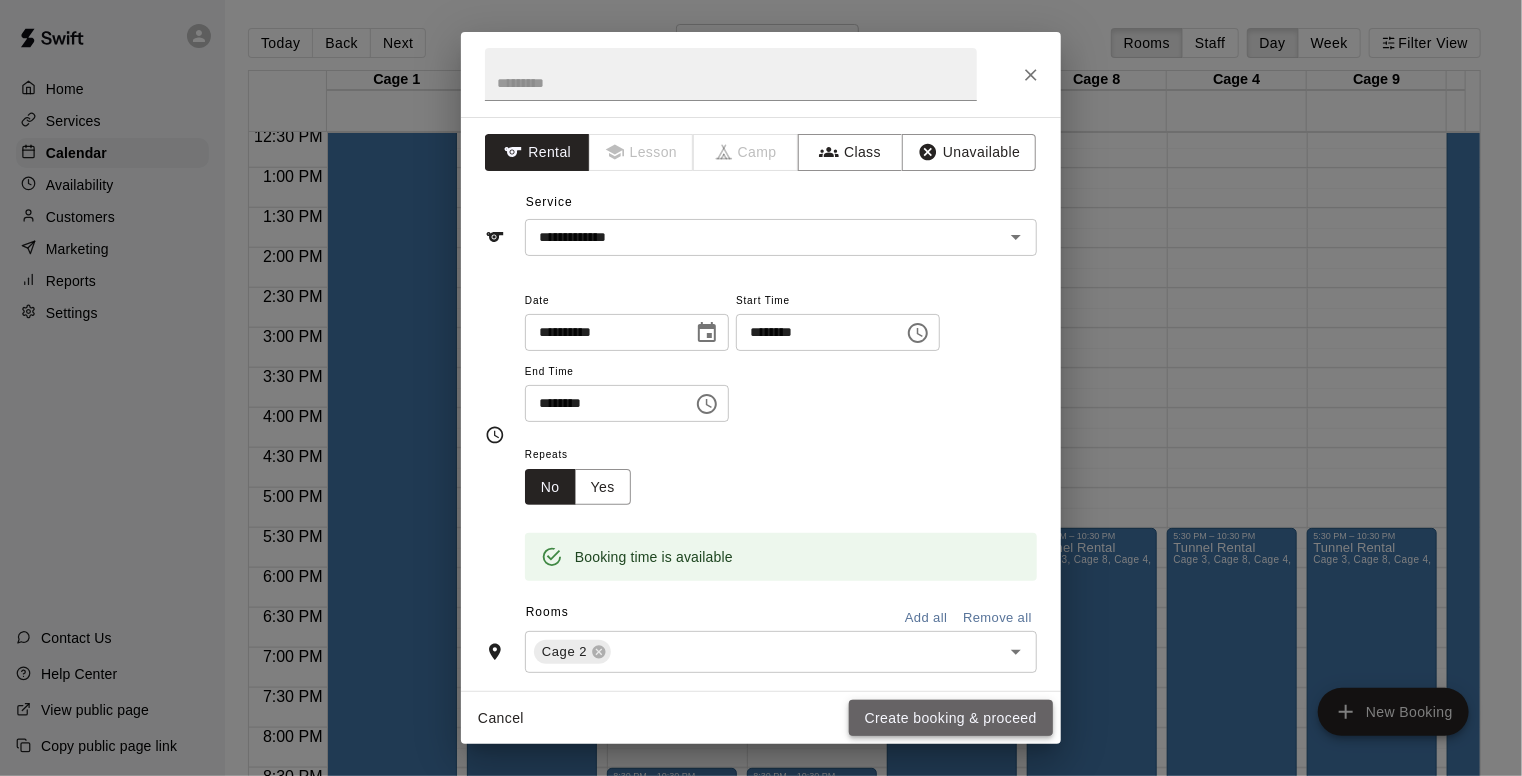 click on "Create booking & proceed" at bounding box center (951, 718) 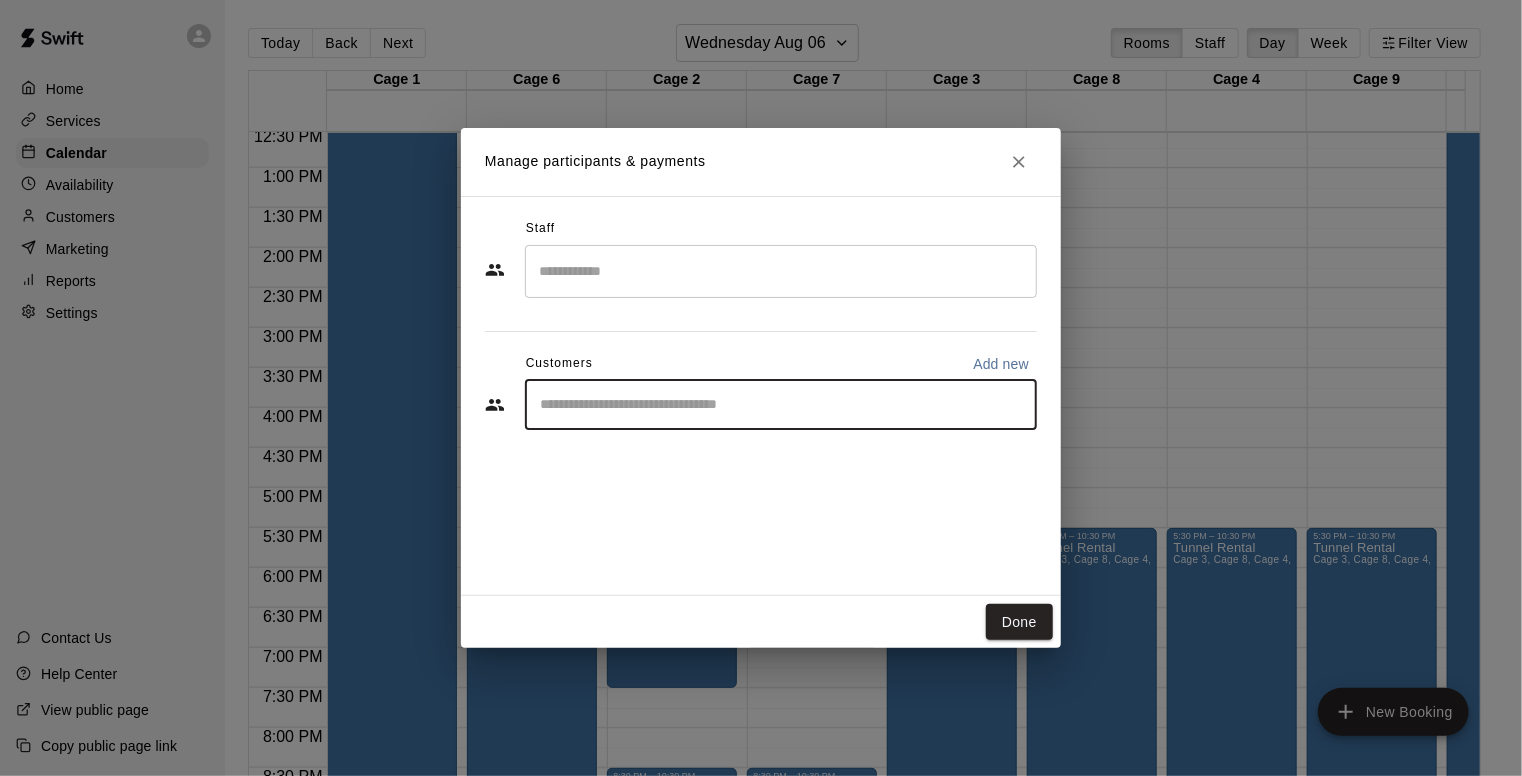 click at bounding box center [781, 405] 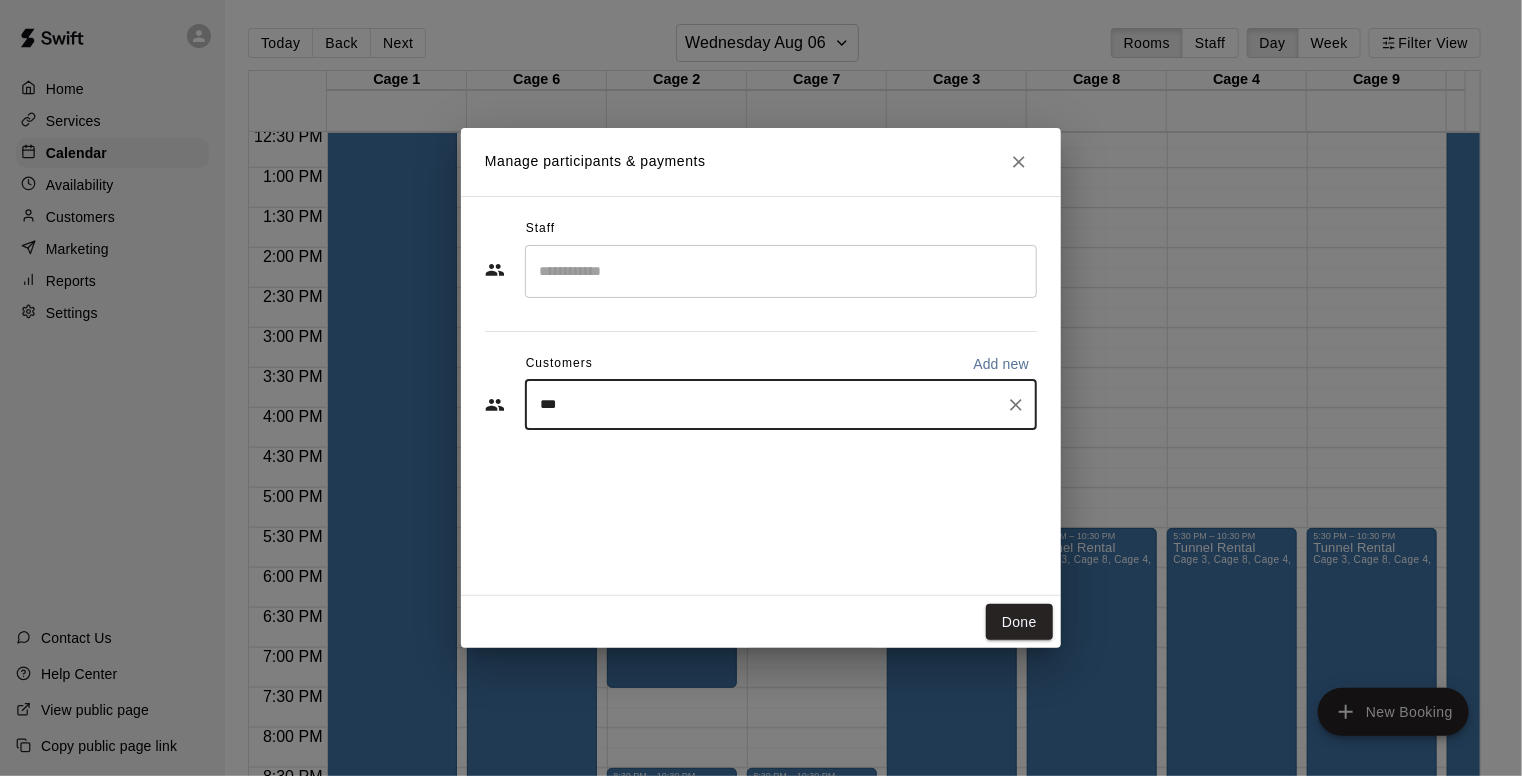 type on "****" 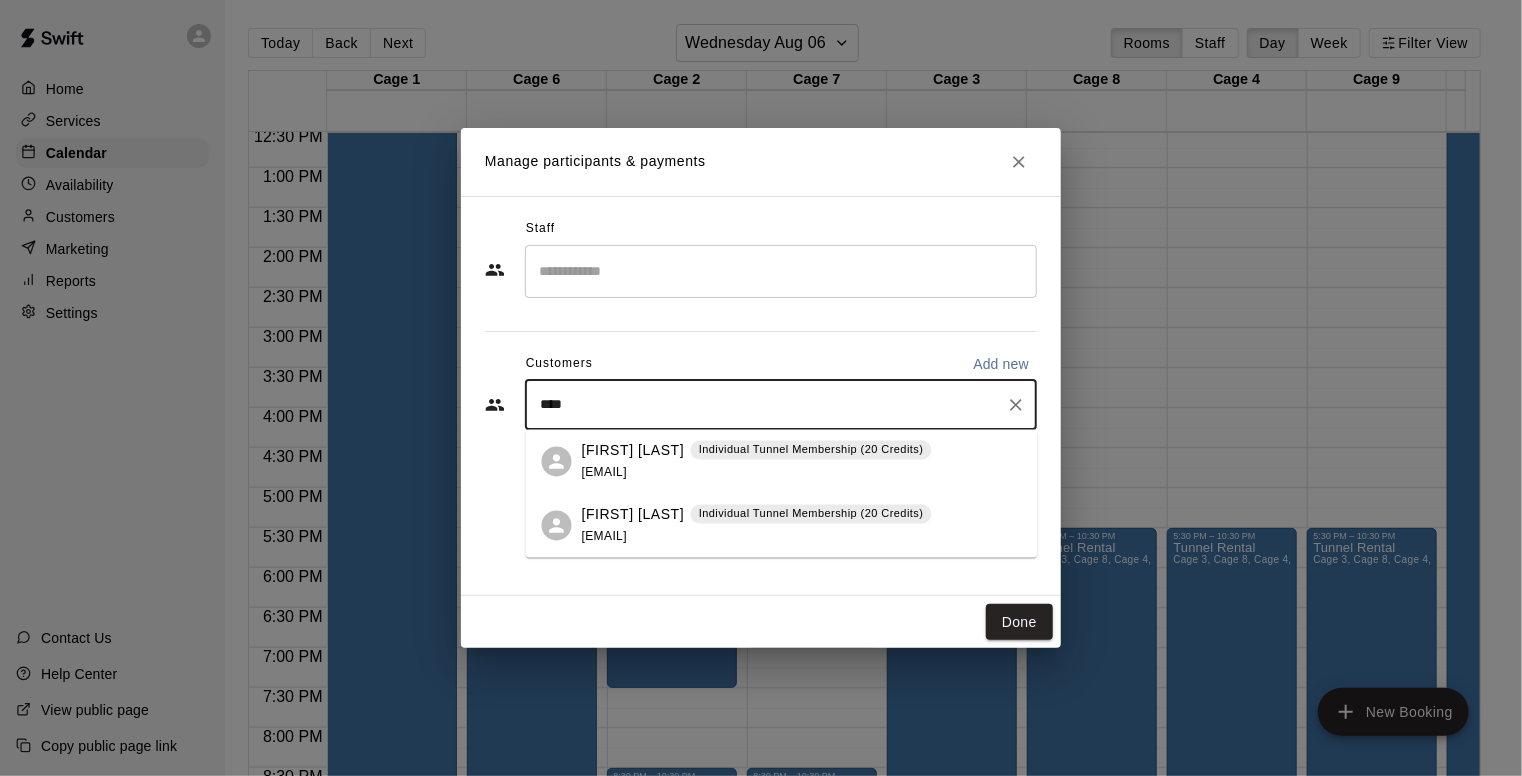 click on "[FIRST] [LAST]" at bounding box center (633, 450) 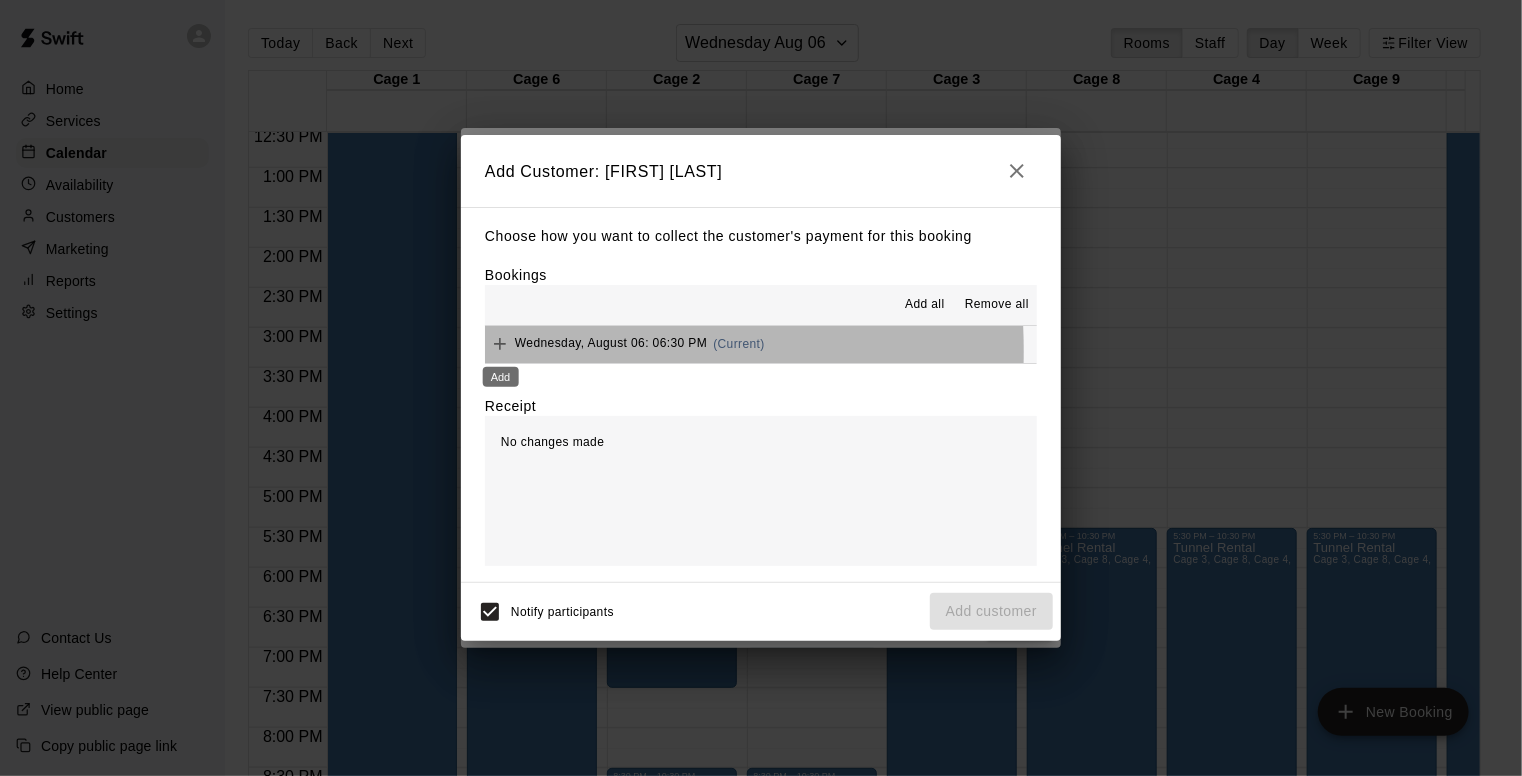 click on "Add" at bounding box center [501, 371] 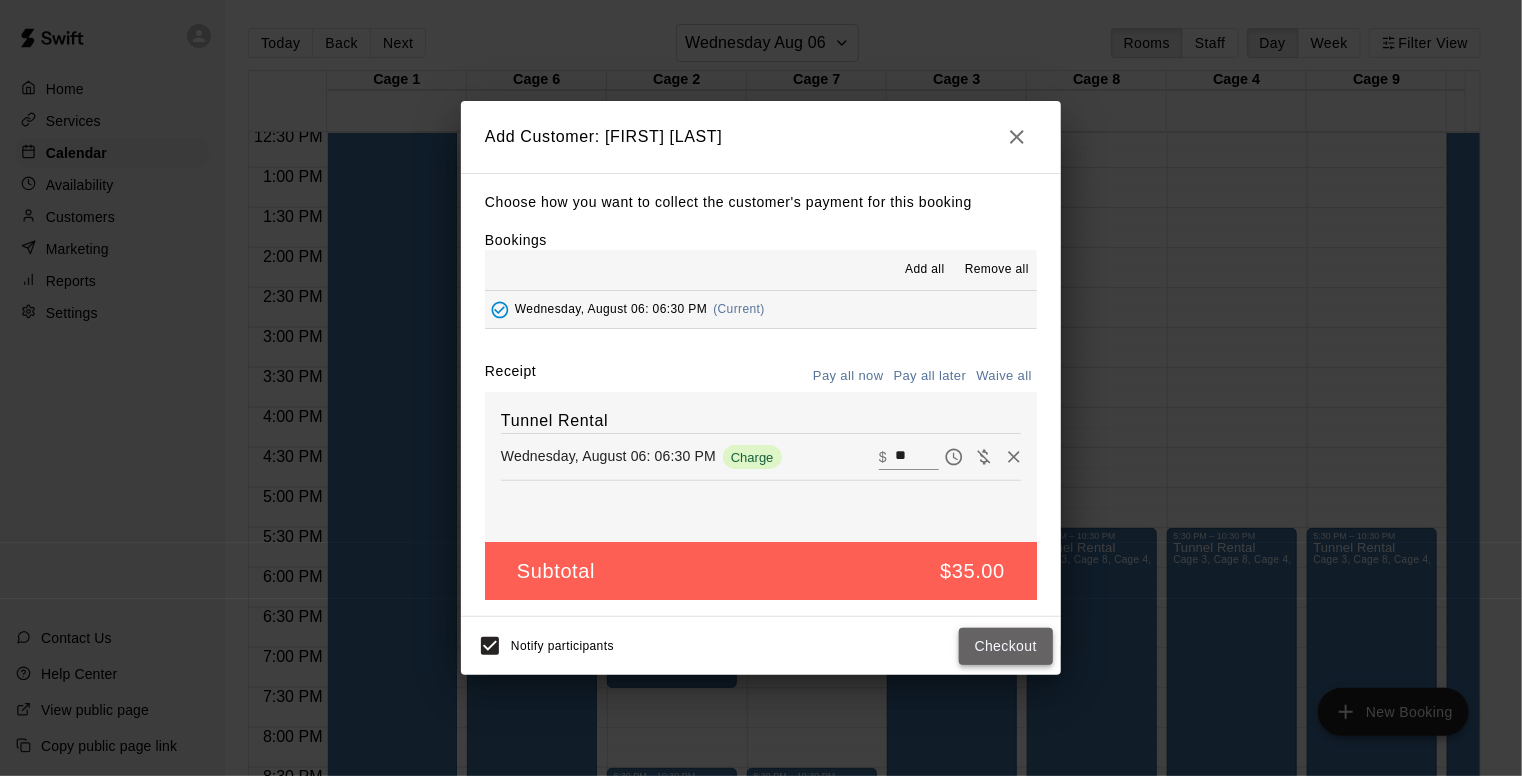 click on "Checkout" at bounding box center [1006, 646] 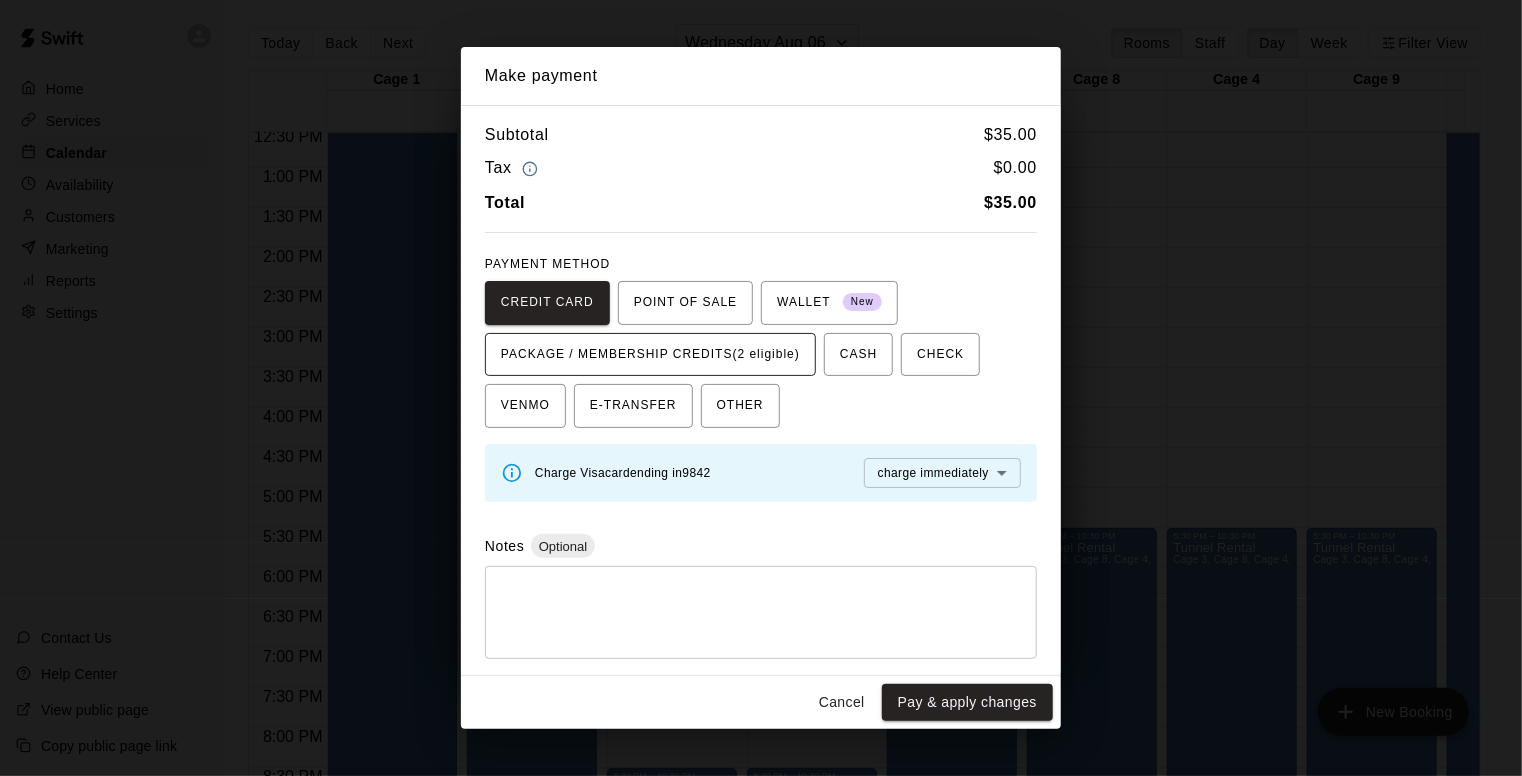 click on "PACKAGE / MEMBERSHIP CREDITS  (2 eligible)" at bounding box center [650, 355] 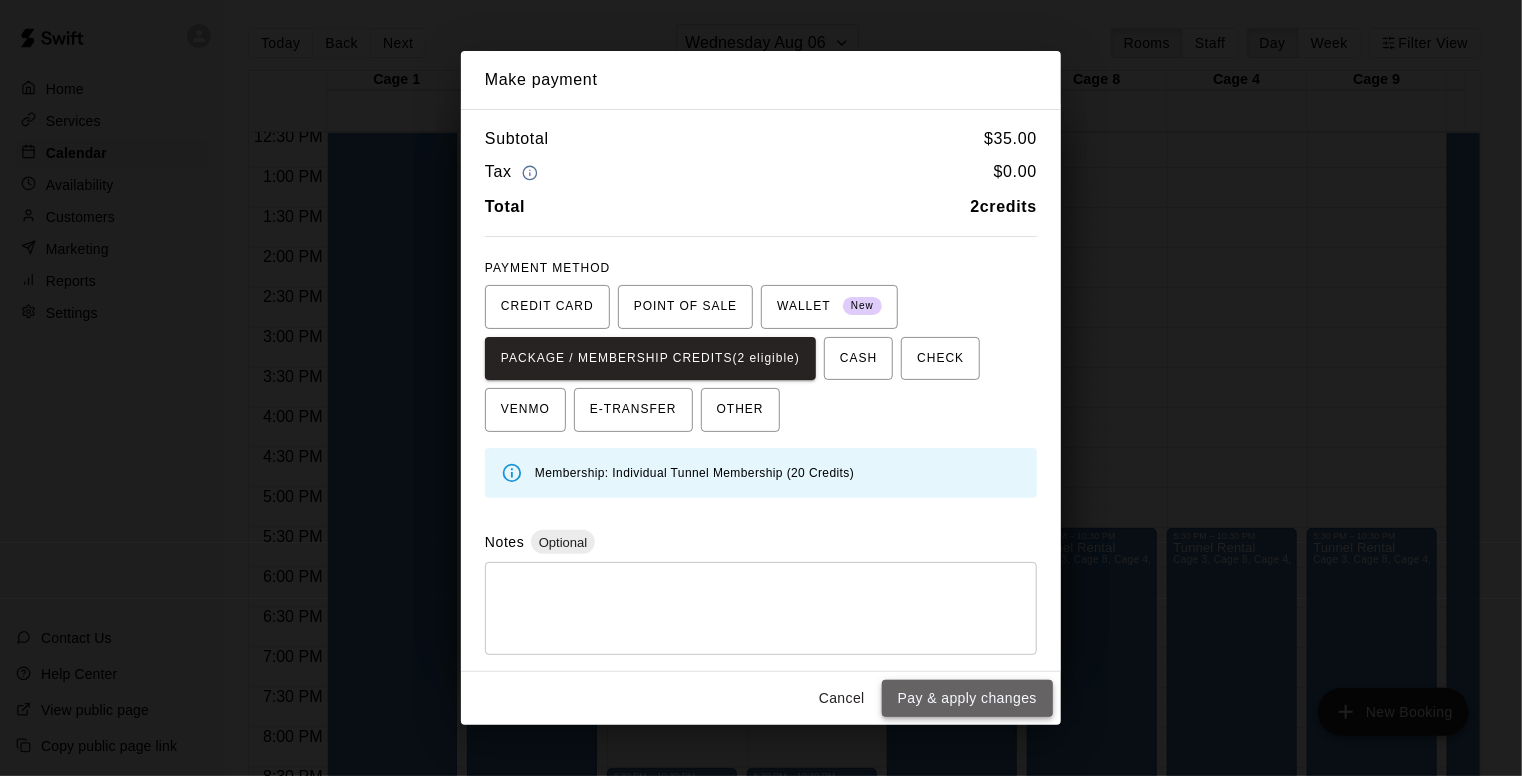 click on "Pay & apply changes" at bounding box center (967, 698) 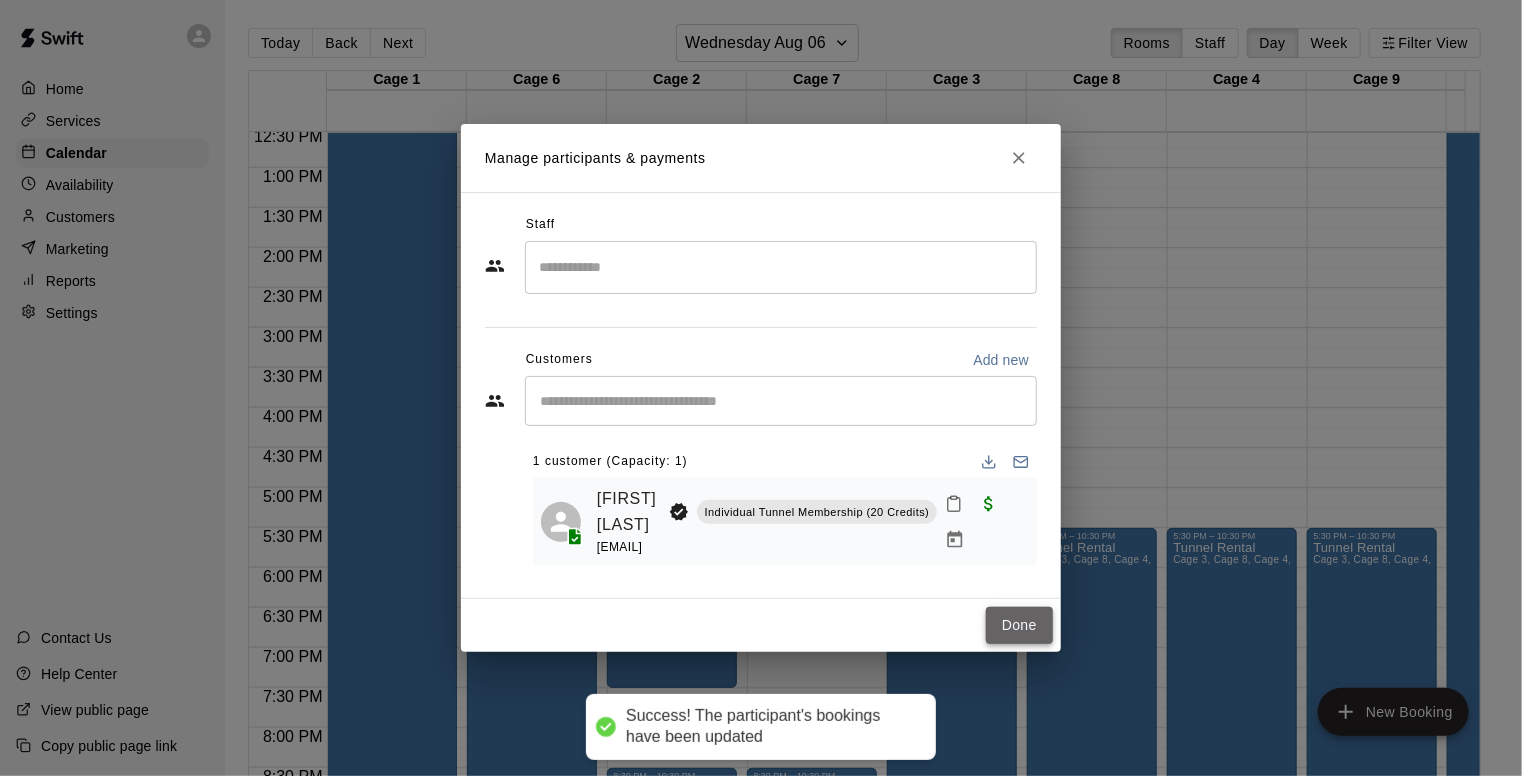 click on "Done" at bounding box center (1019, 625) 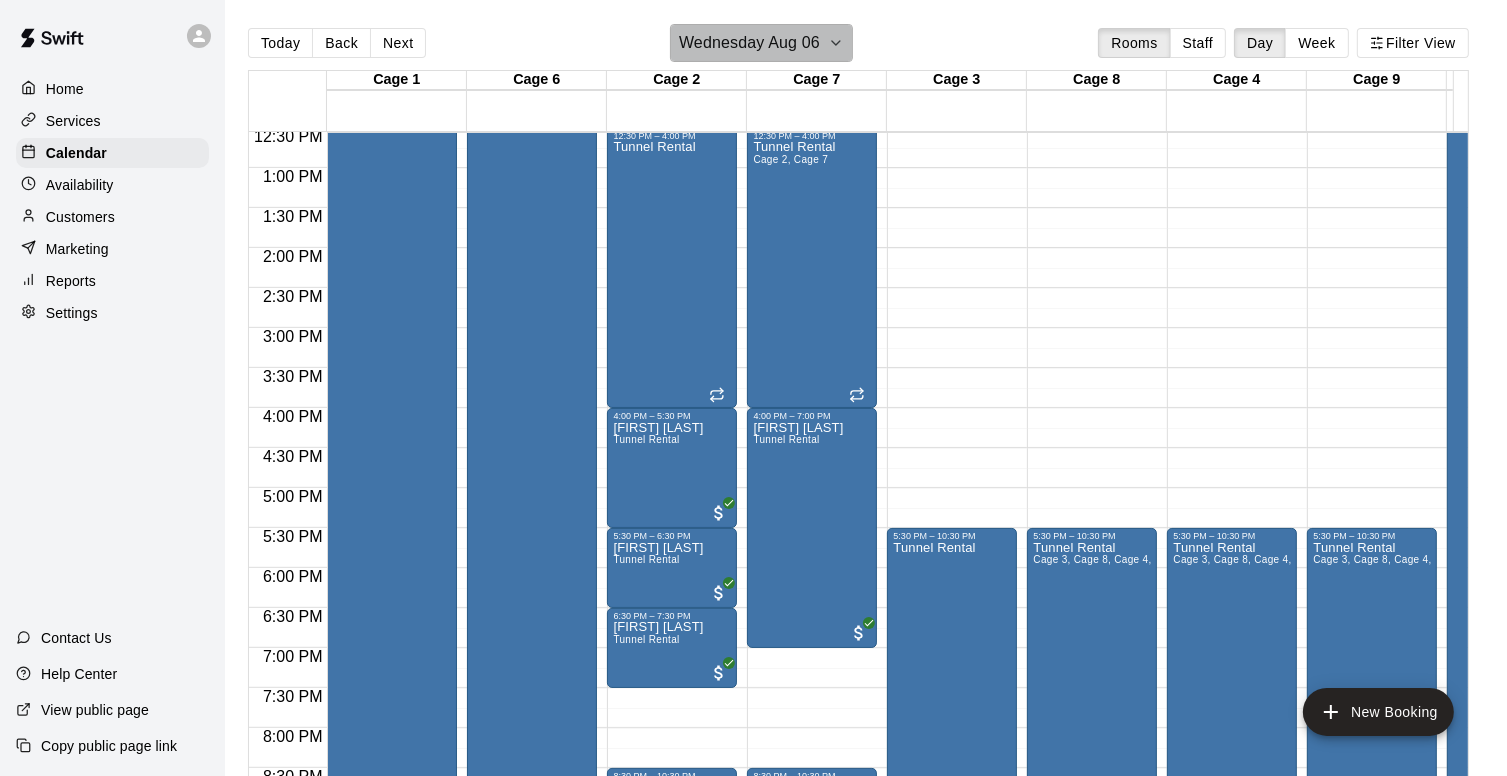 click 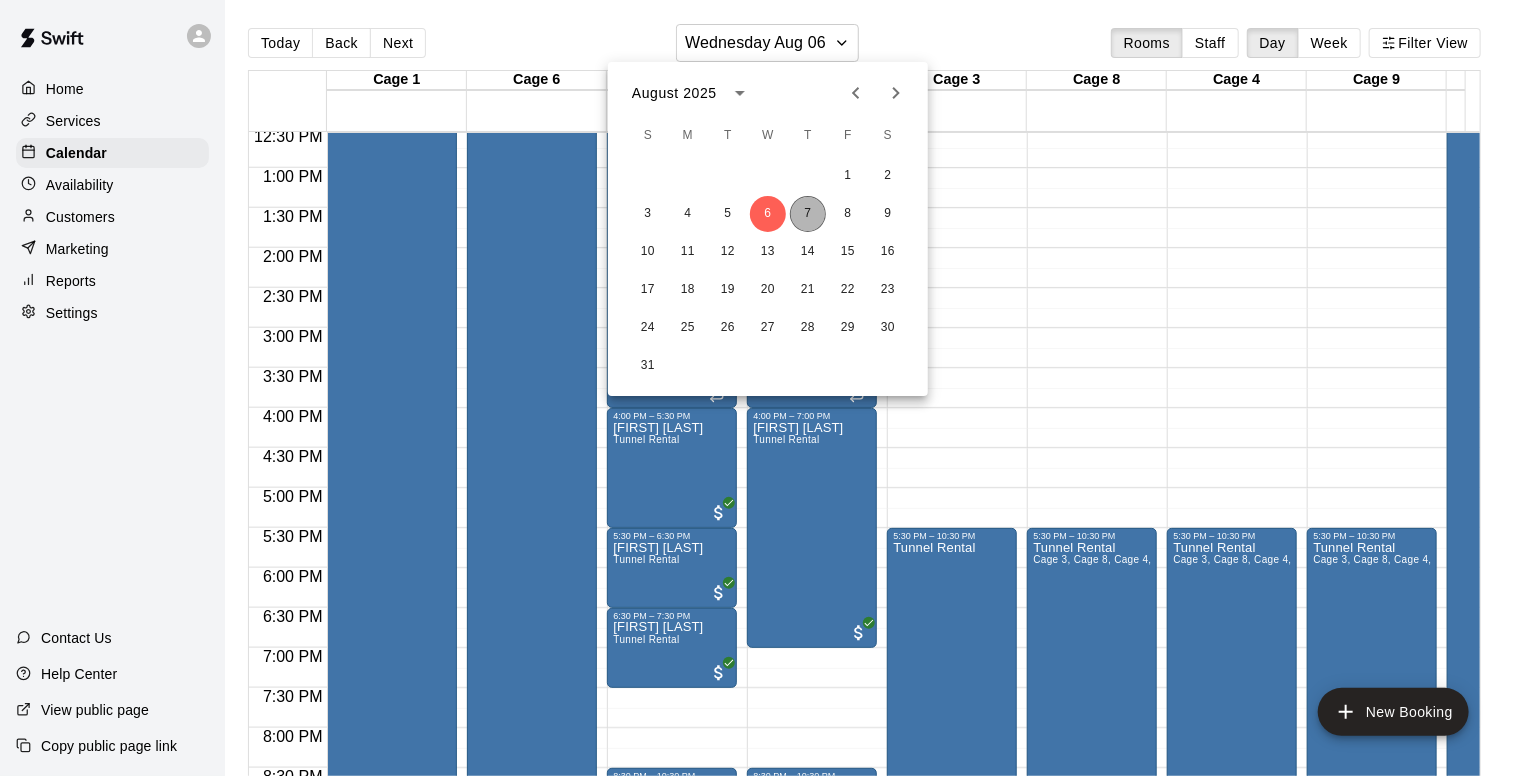 click on "7" at bounding box center [808, 214] 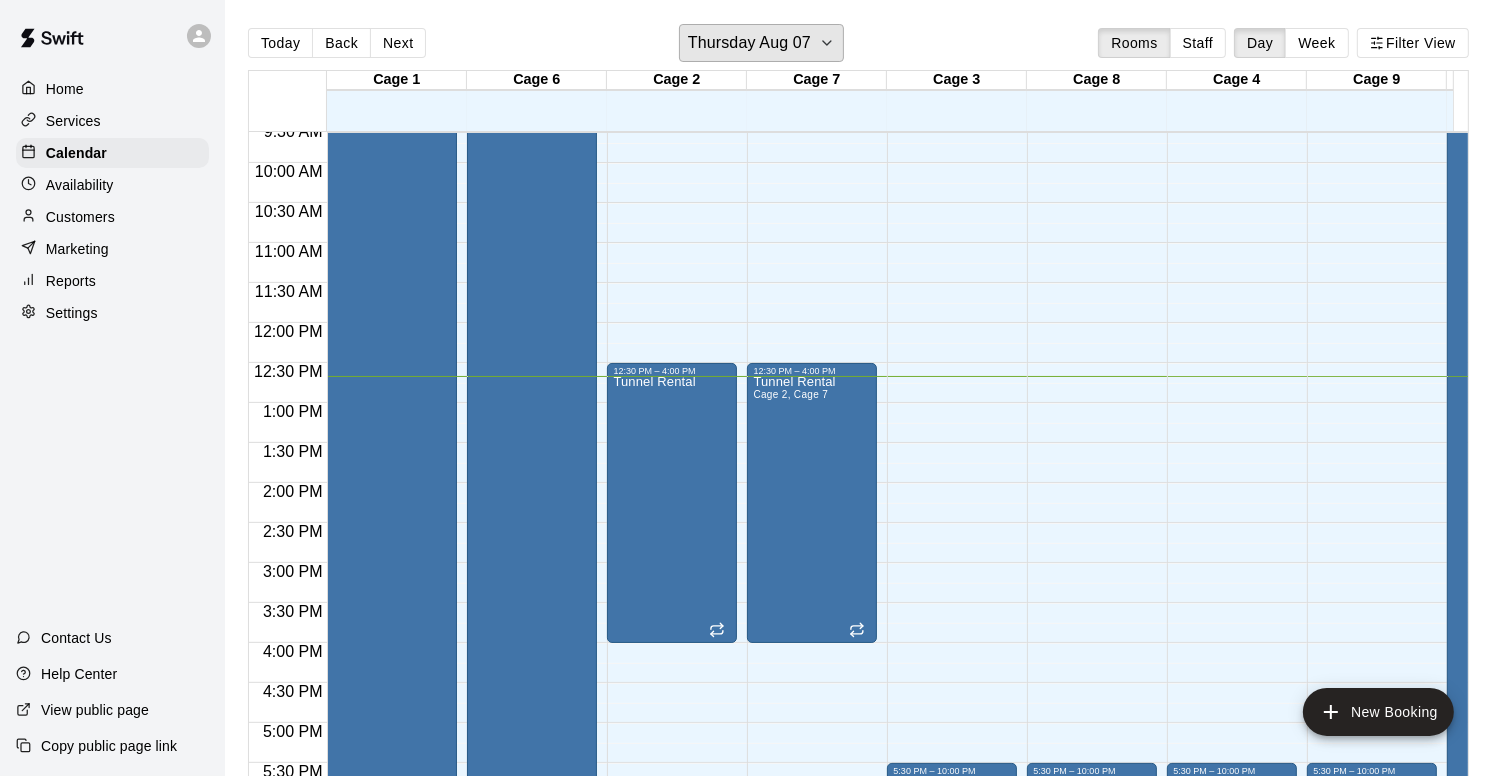 scroll, scrollTop: 768, scrollLeft: 0, axis: vertical 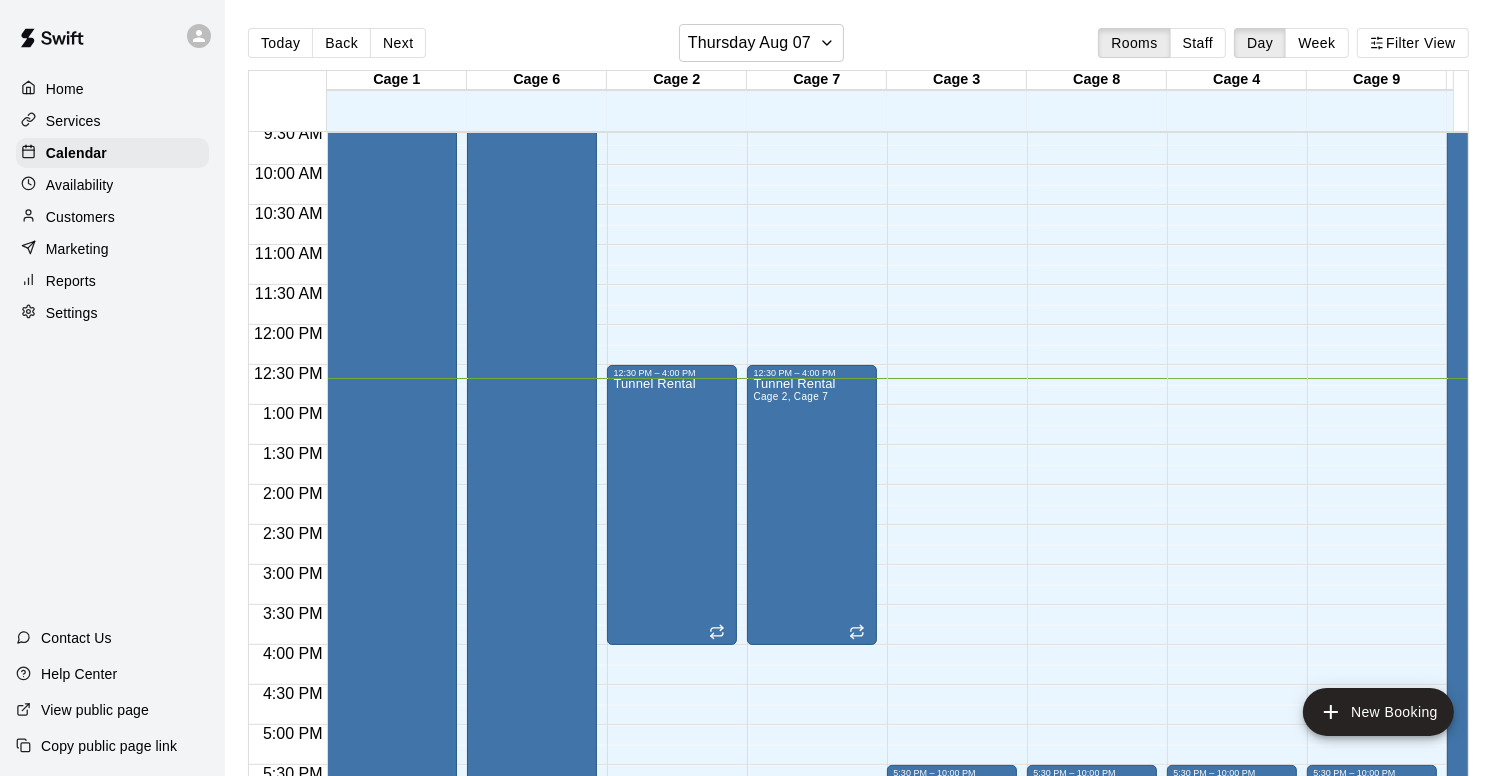 click on "12:00 AM – 5:00 AM Closed 12:30 PM – 4:00 PM Tunnel Rental 8:30 PM – 10:30 PM Tunnel Rental 11:00 PM – 11:59 PM Closed" at bounding box center [672, 325] 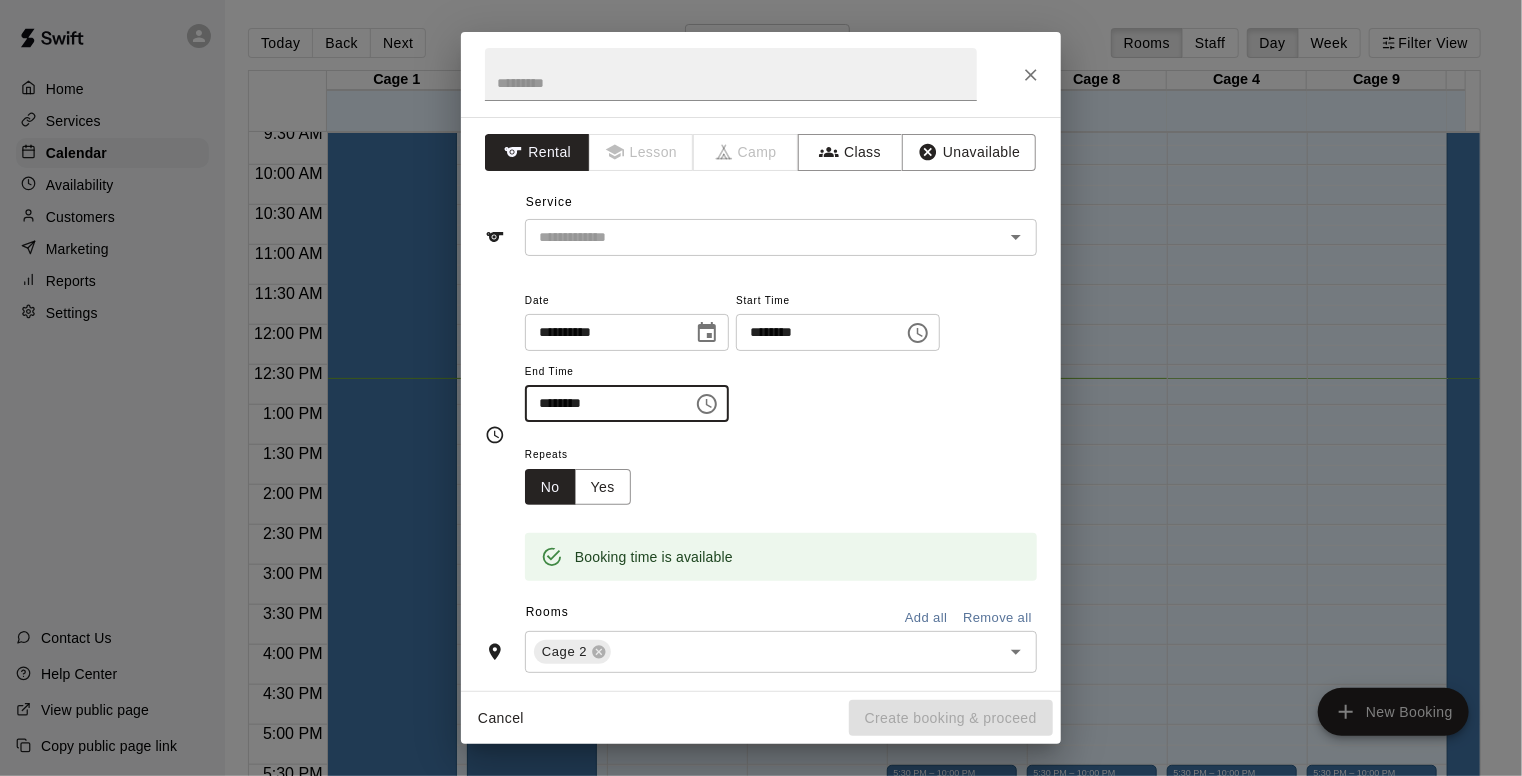 click on "********" at bounding box center [602, 403] 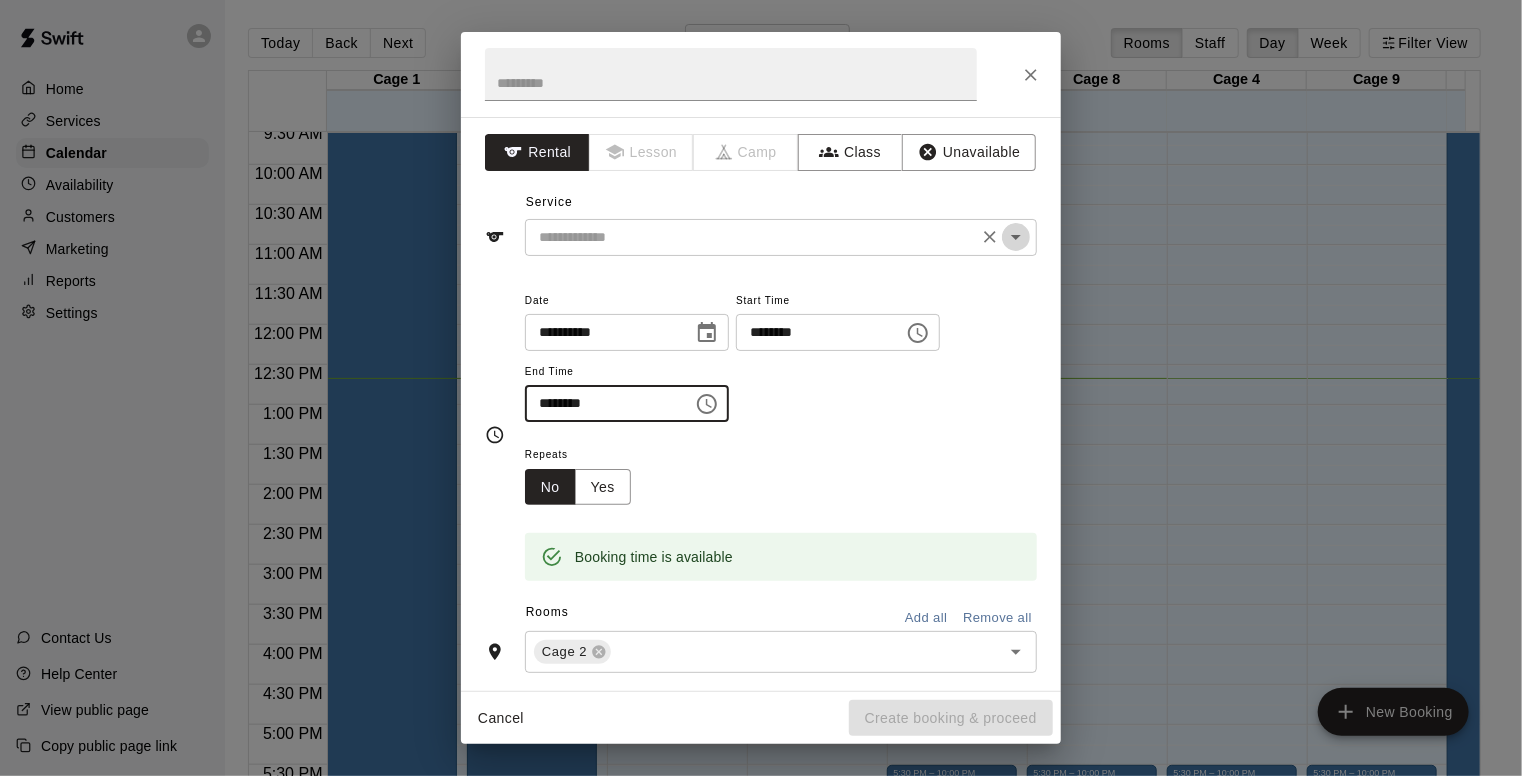 click 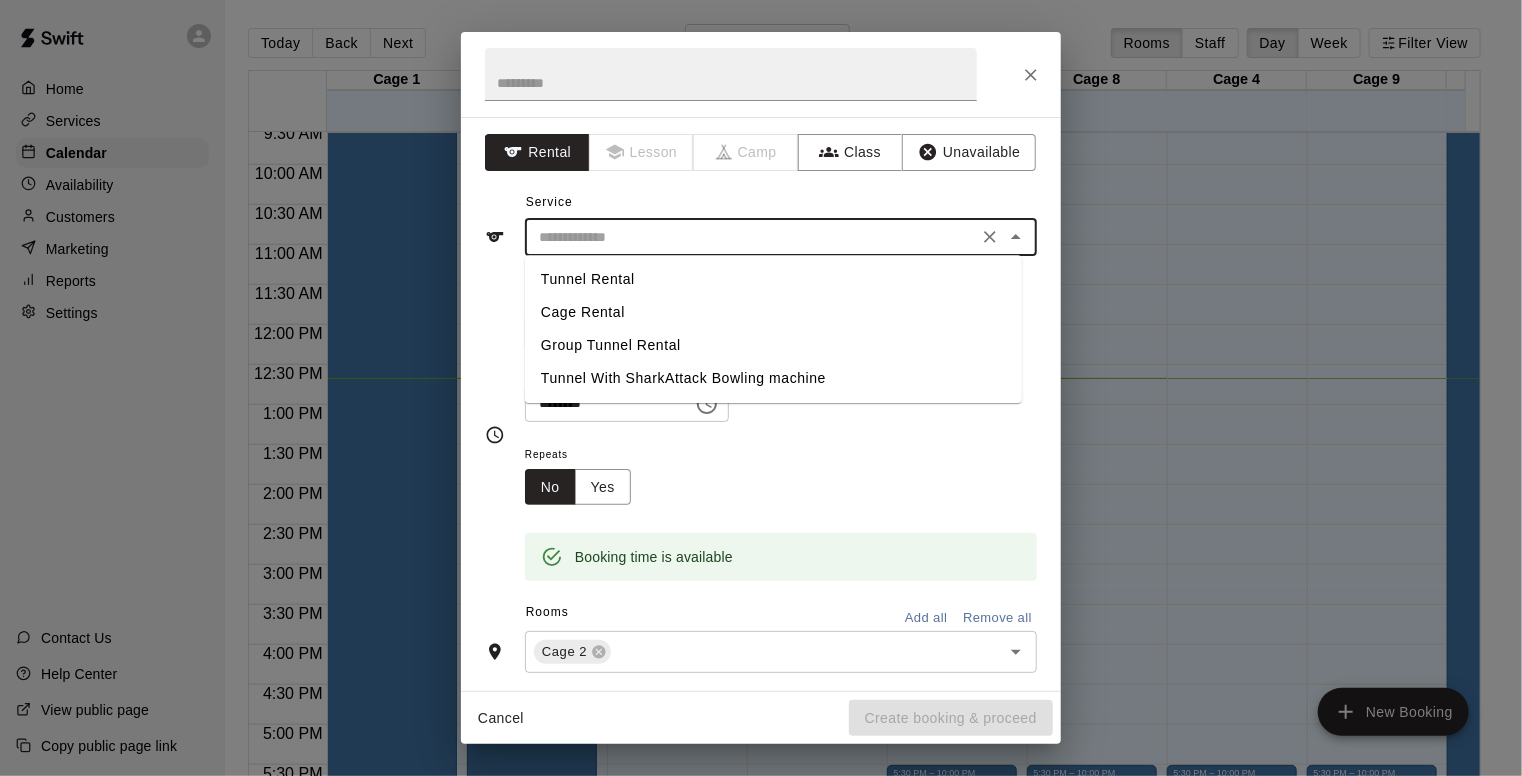 click on "Tunnel Rental" at bounding box center (773, 279) 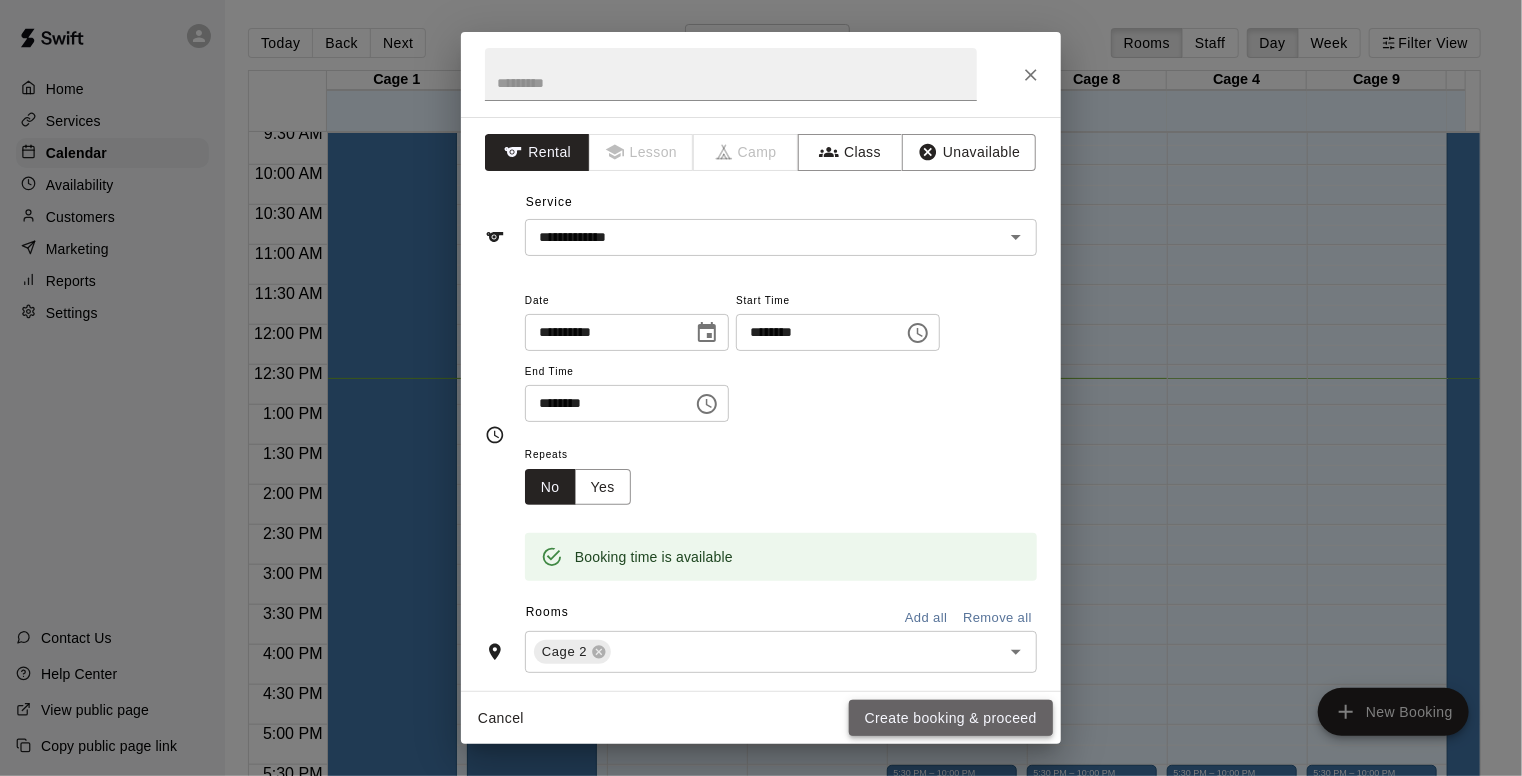 click on "Create booking & proceed" at bounding box center [951, 718] 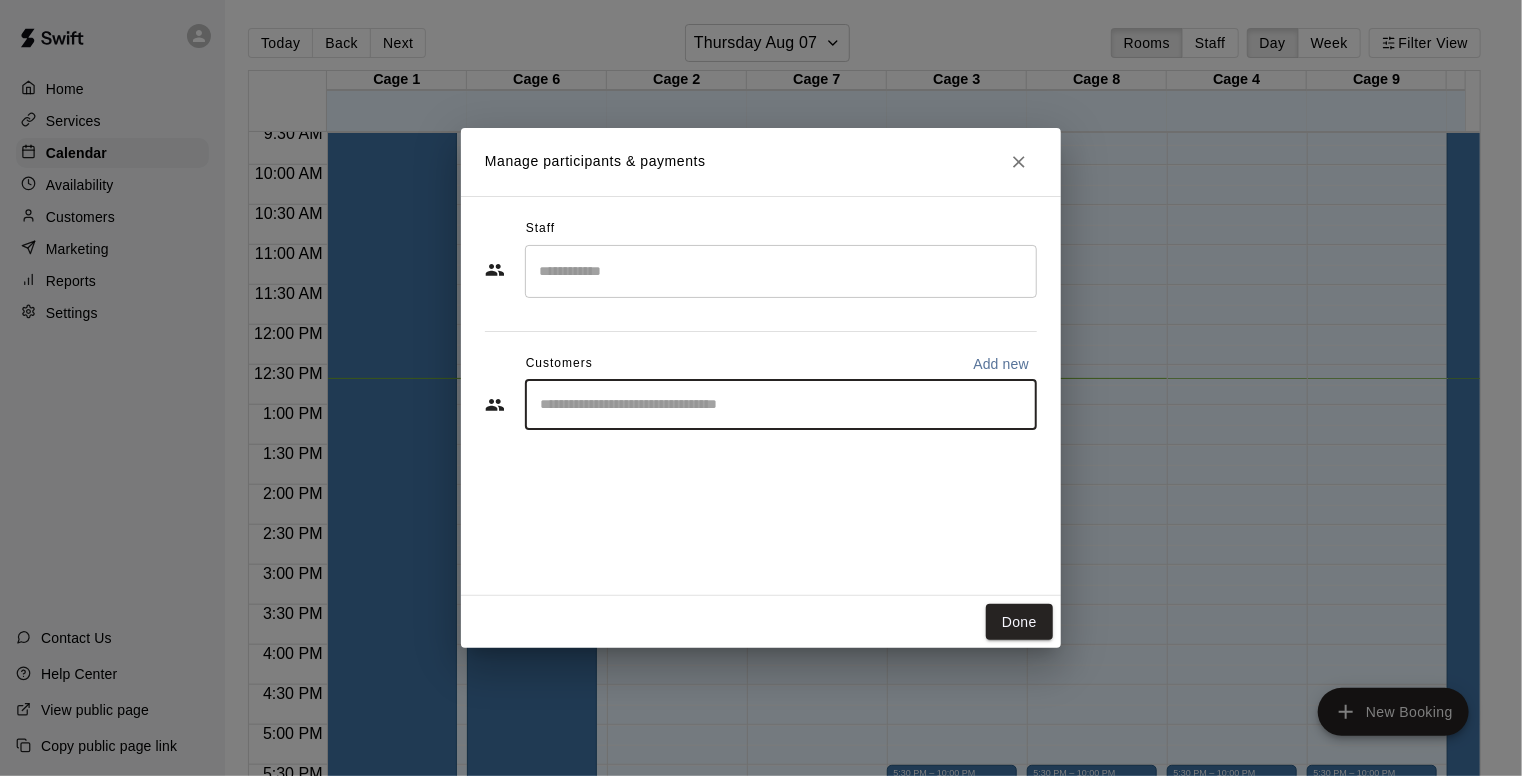 click at bounding box center (781, 405) 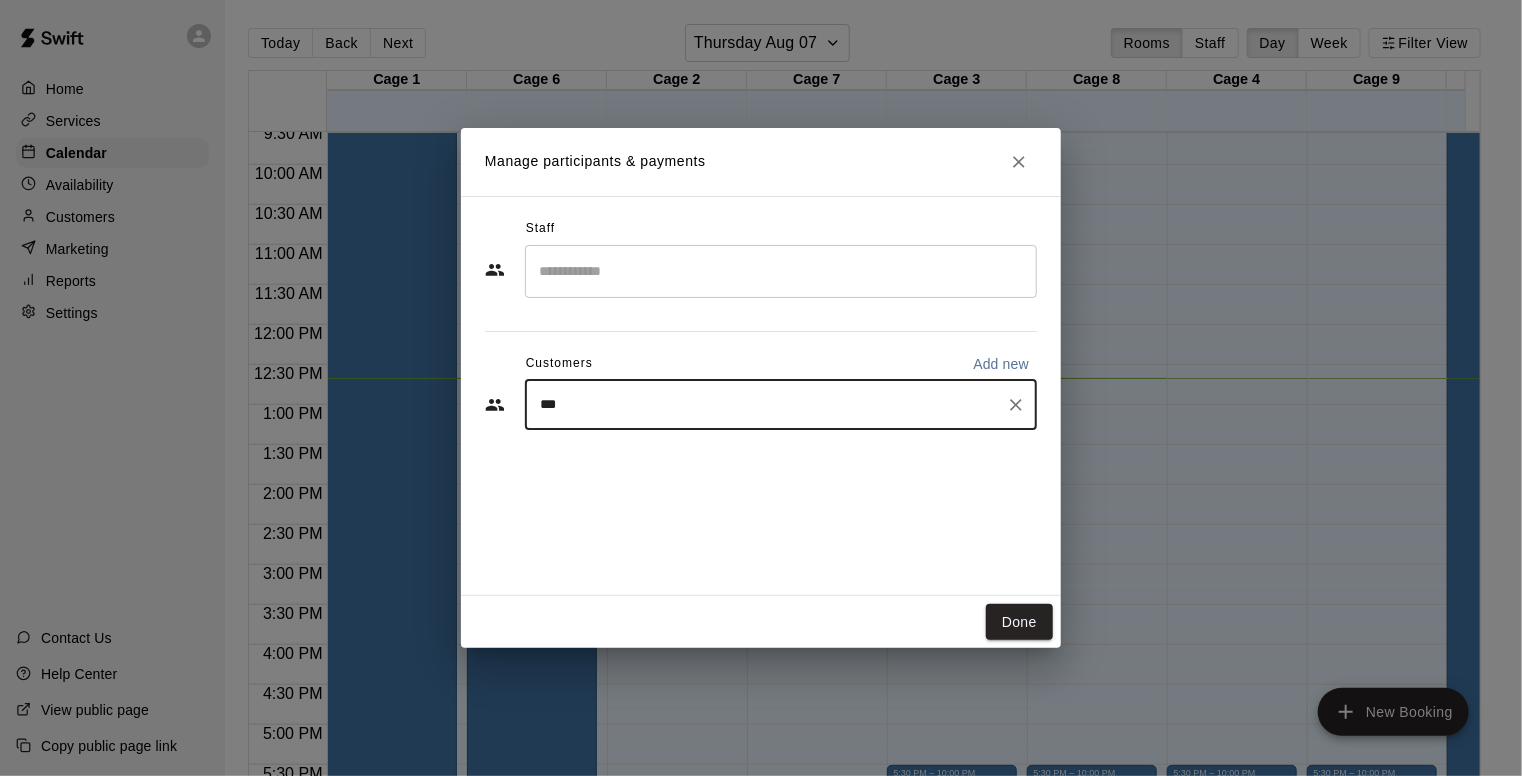 type on "****" 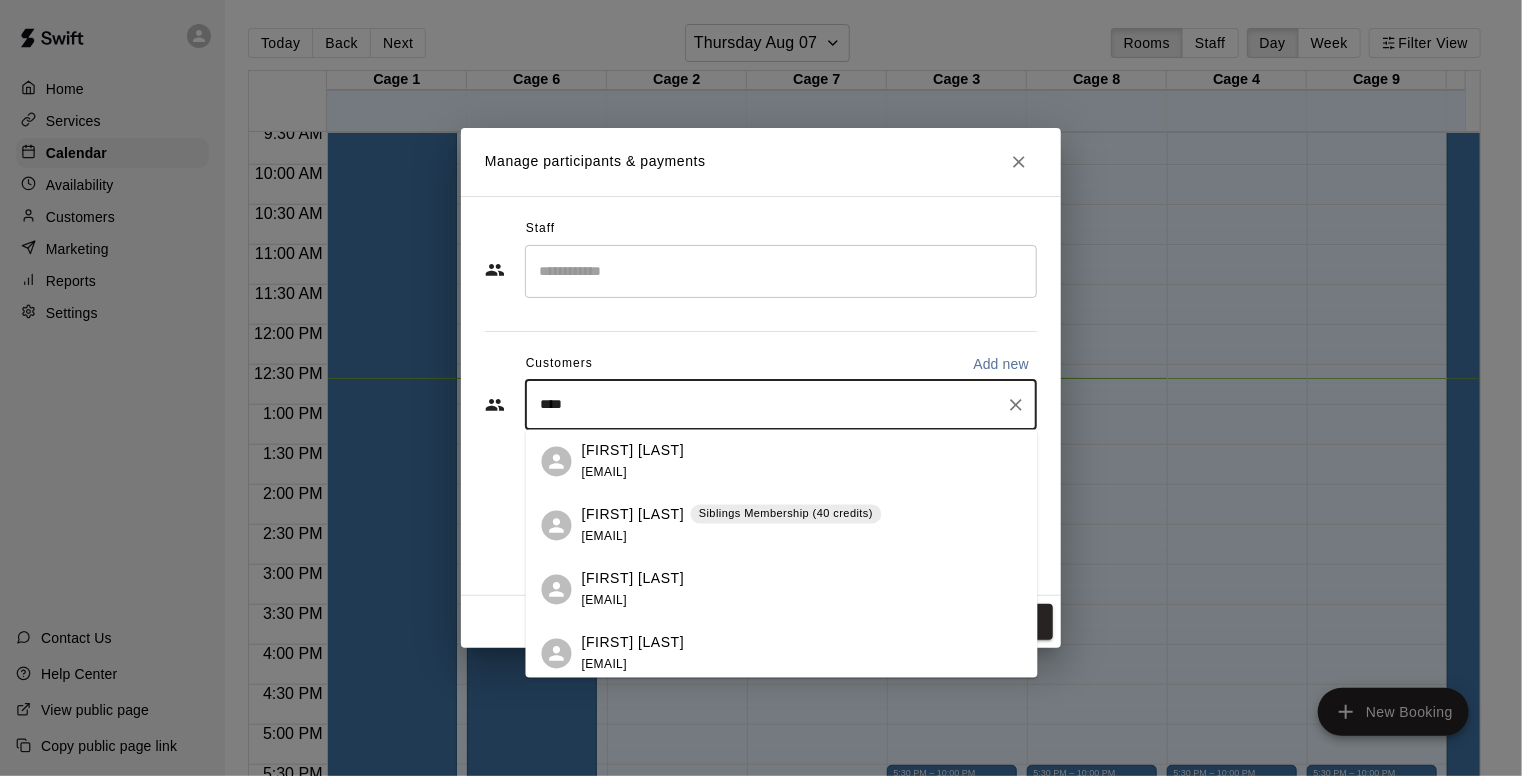 click on "[FIRST] [LAST]" at bounding box center [633, 514] 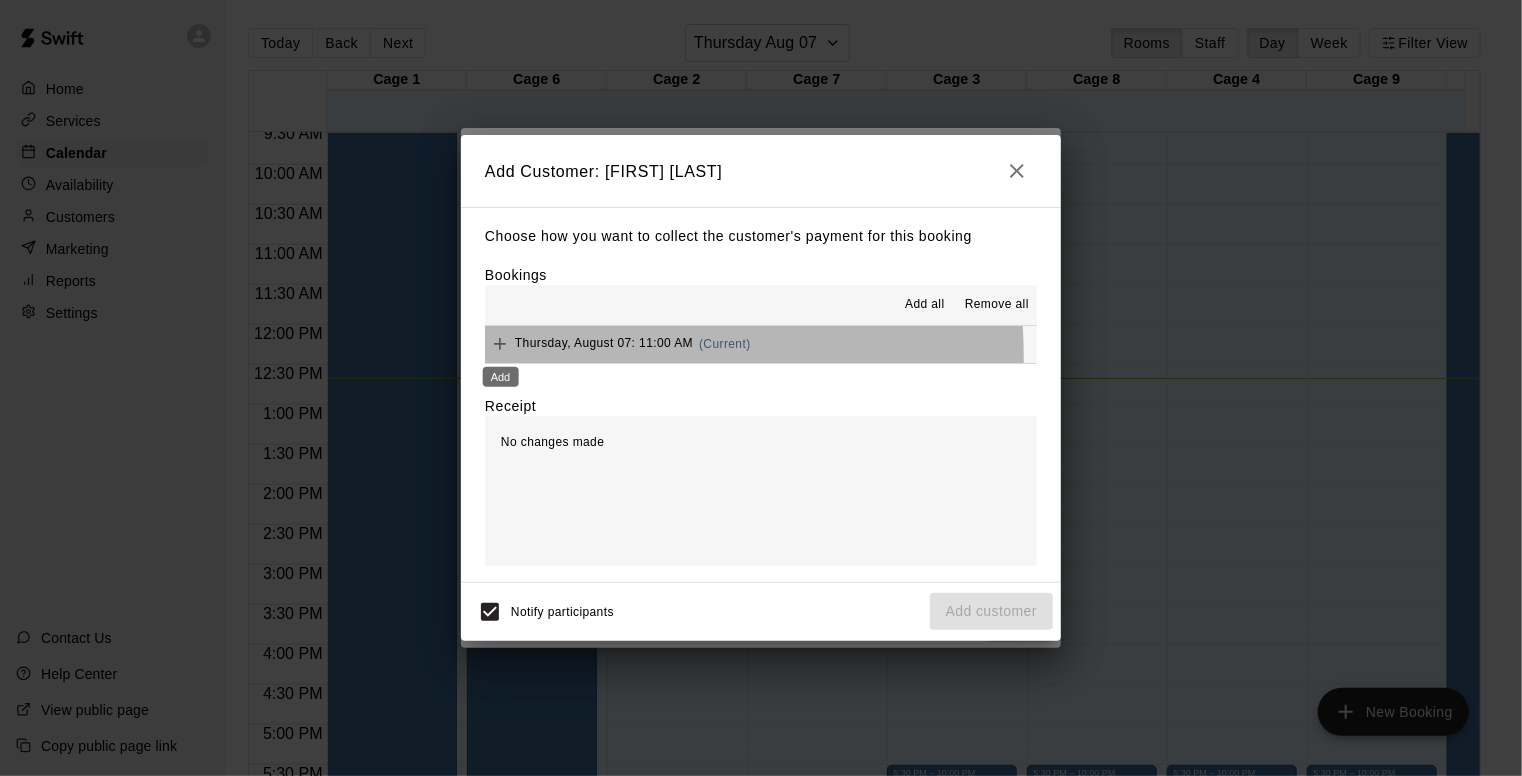 click on "Add" at bounding box center (501, 371) 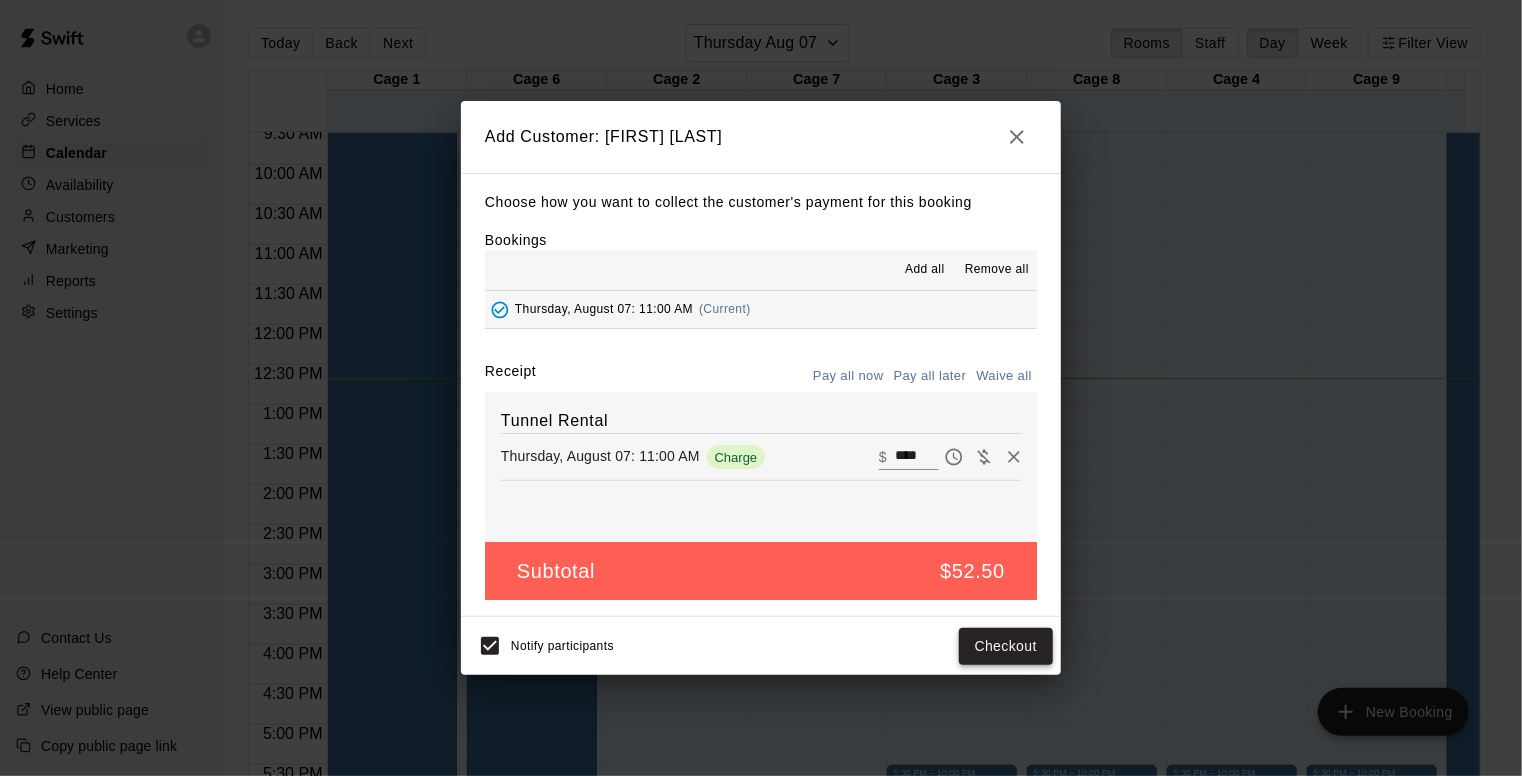click on "Checkout" at bounding box center [1006, 646] 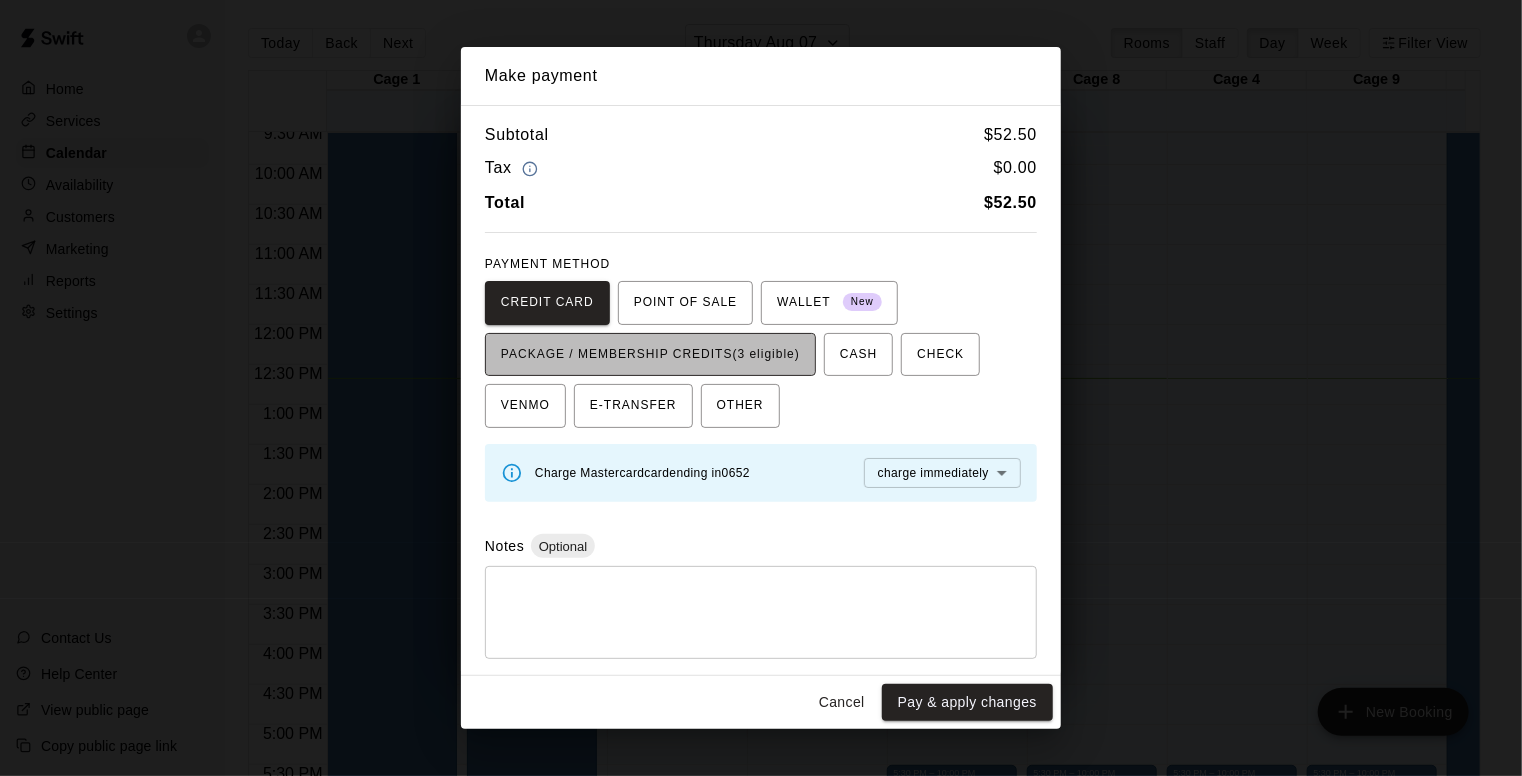 click on "PACKAGE / MEMBERSHIP CREDITS  (3 eligible)" at bounding box center [650, 355] 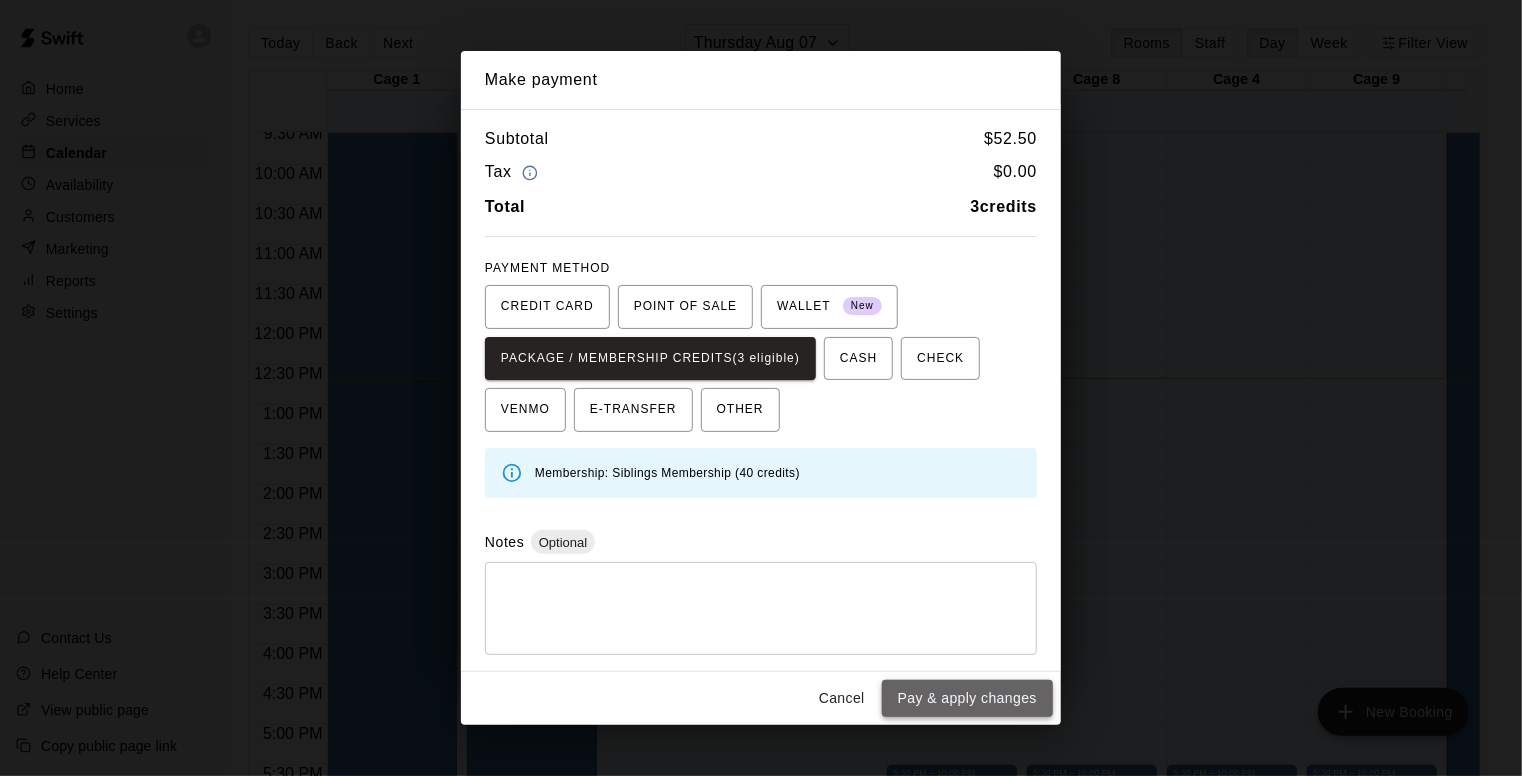 click on "Pay & apply changes" at bounding box center (967, 698) 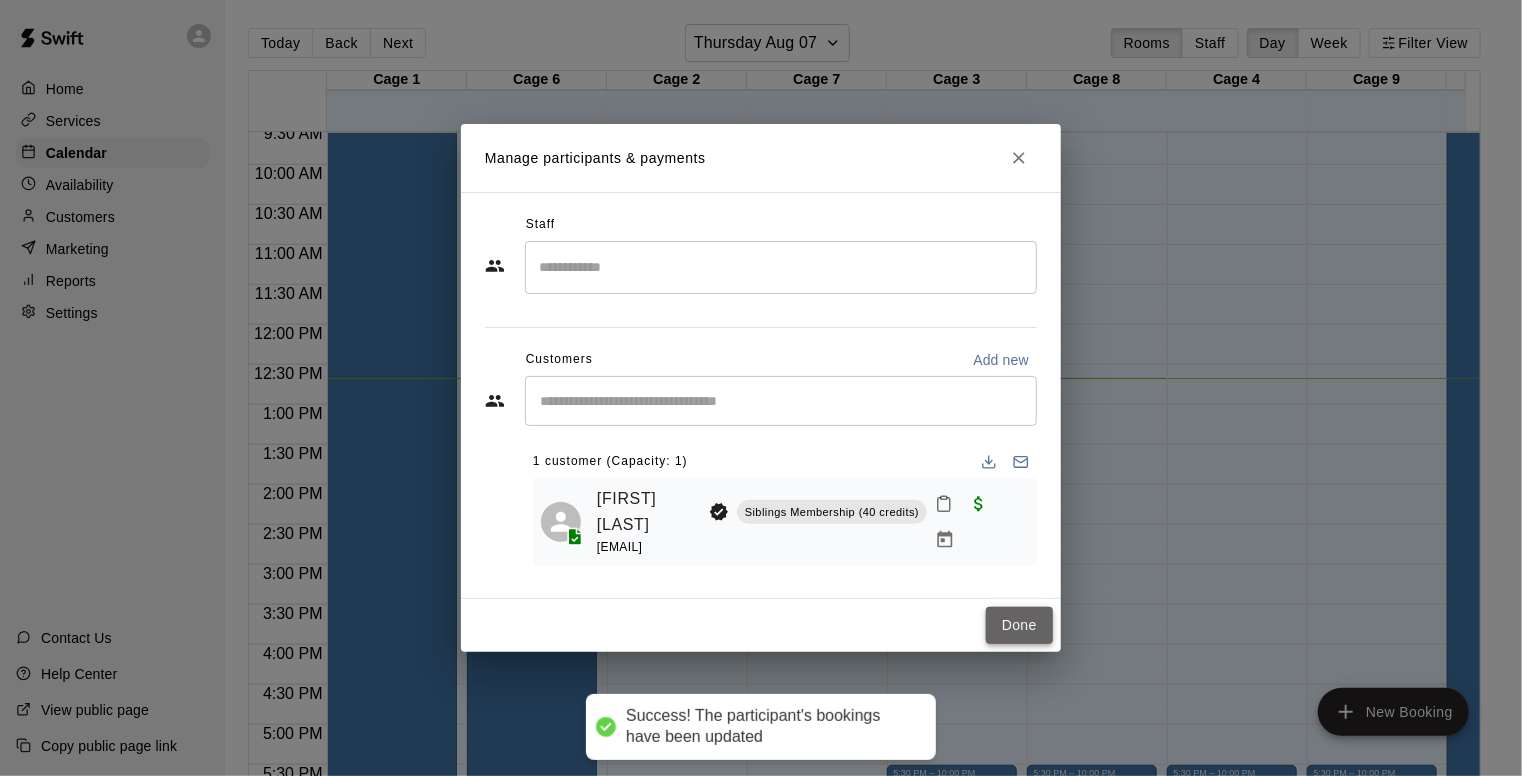 click on "Done" at bounding box center [1019, 625] 